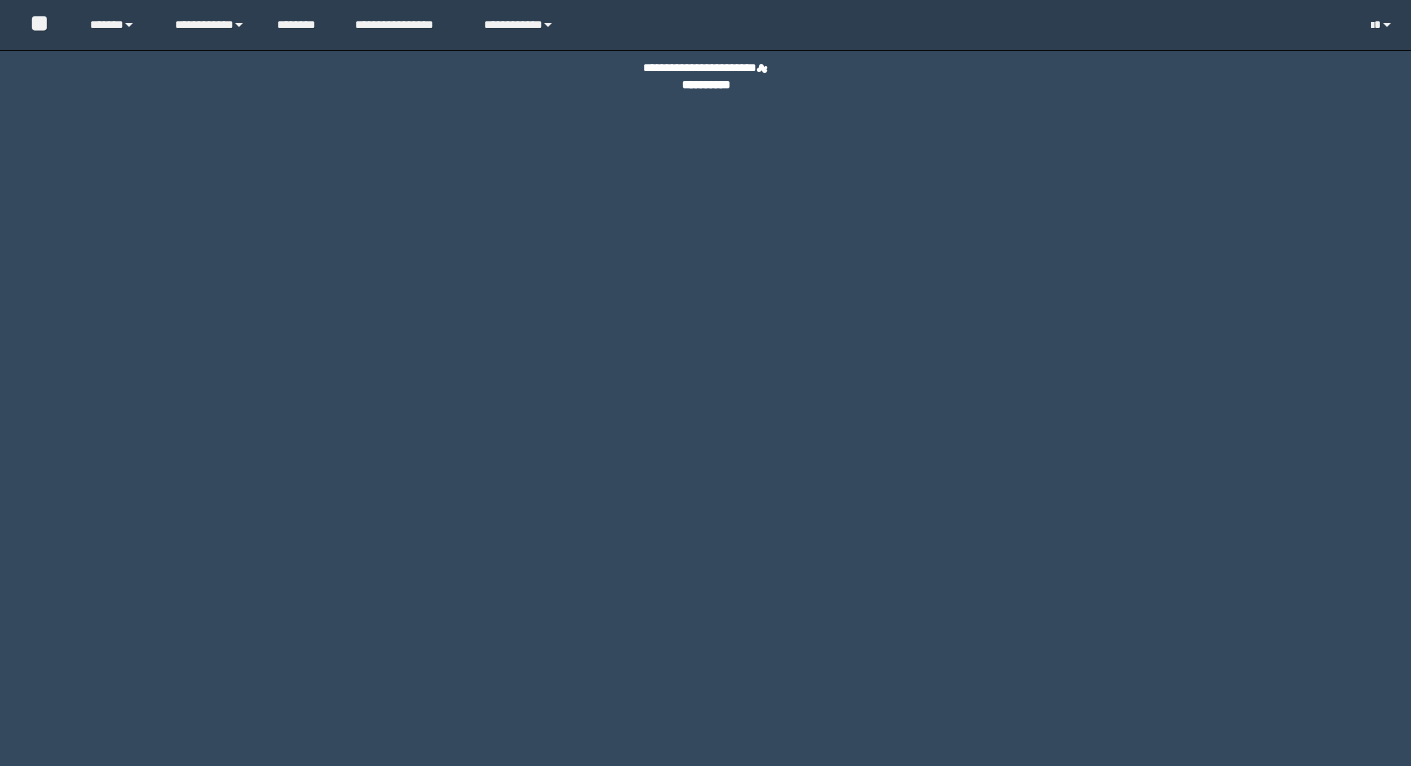 scroll, scrollTop: 0, scrollLeft: 0, axis: both 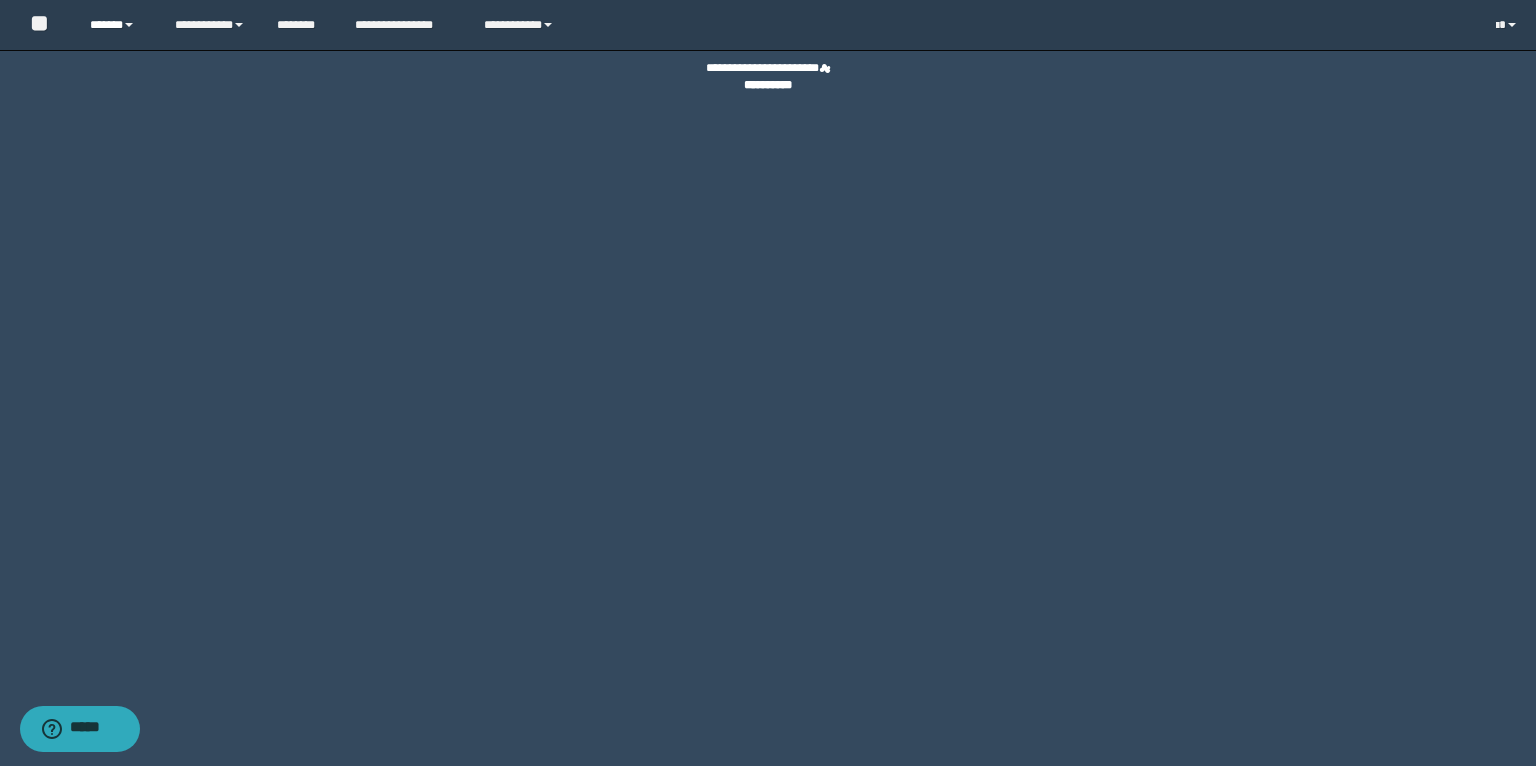 click on "******" at bounding box center [117, 25] 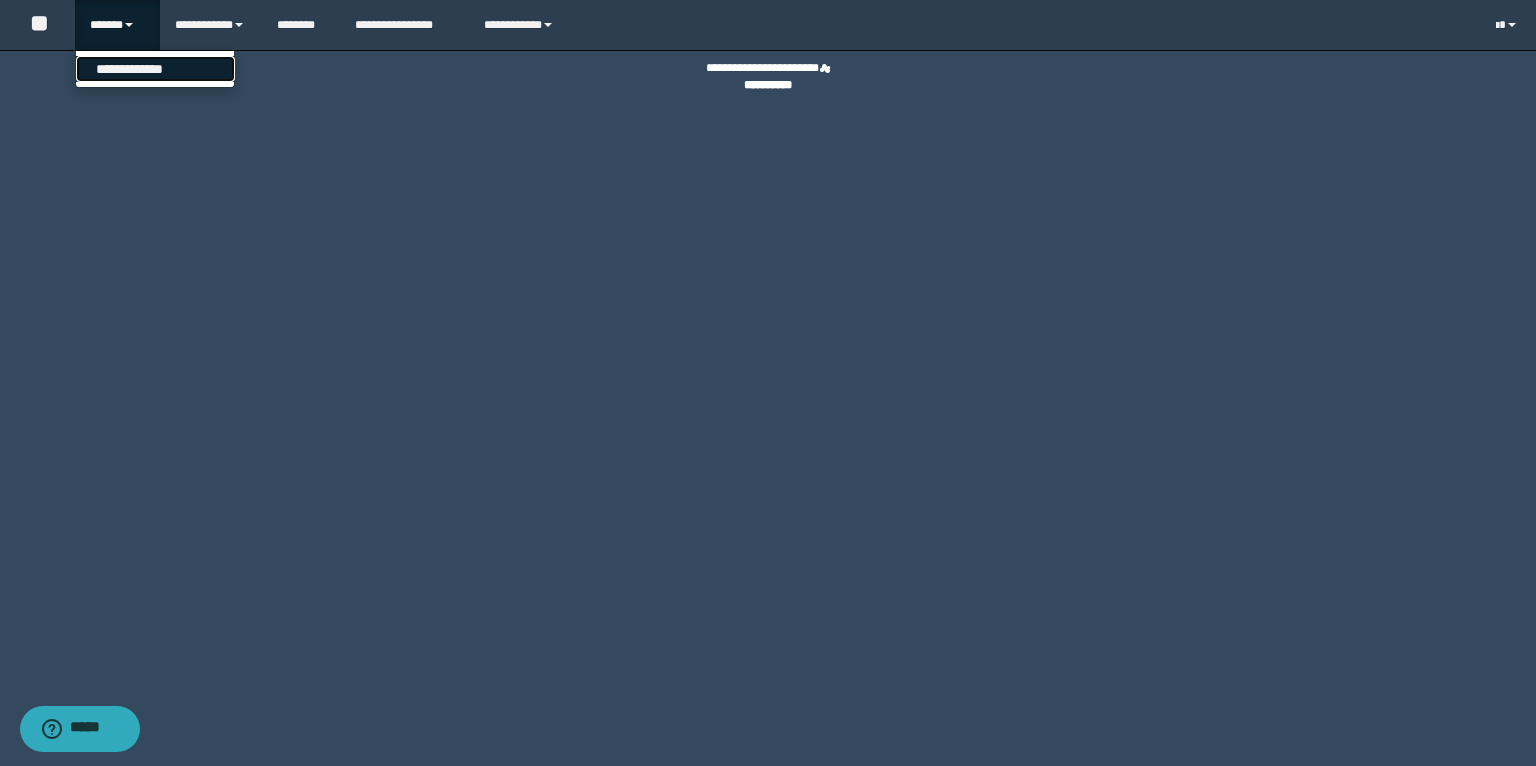 click on "**********" at bounding box center (155, 69) 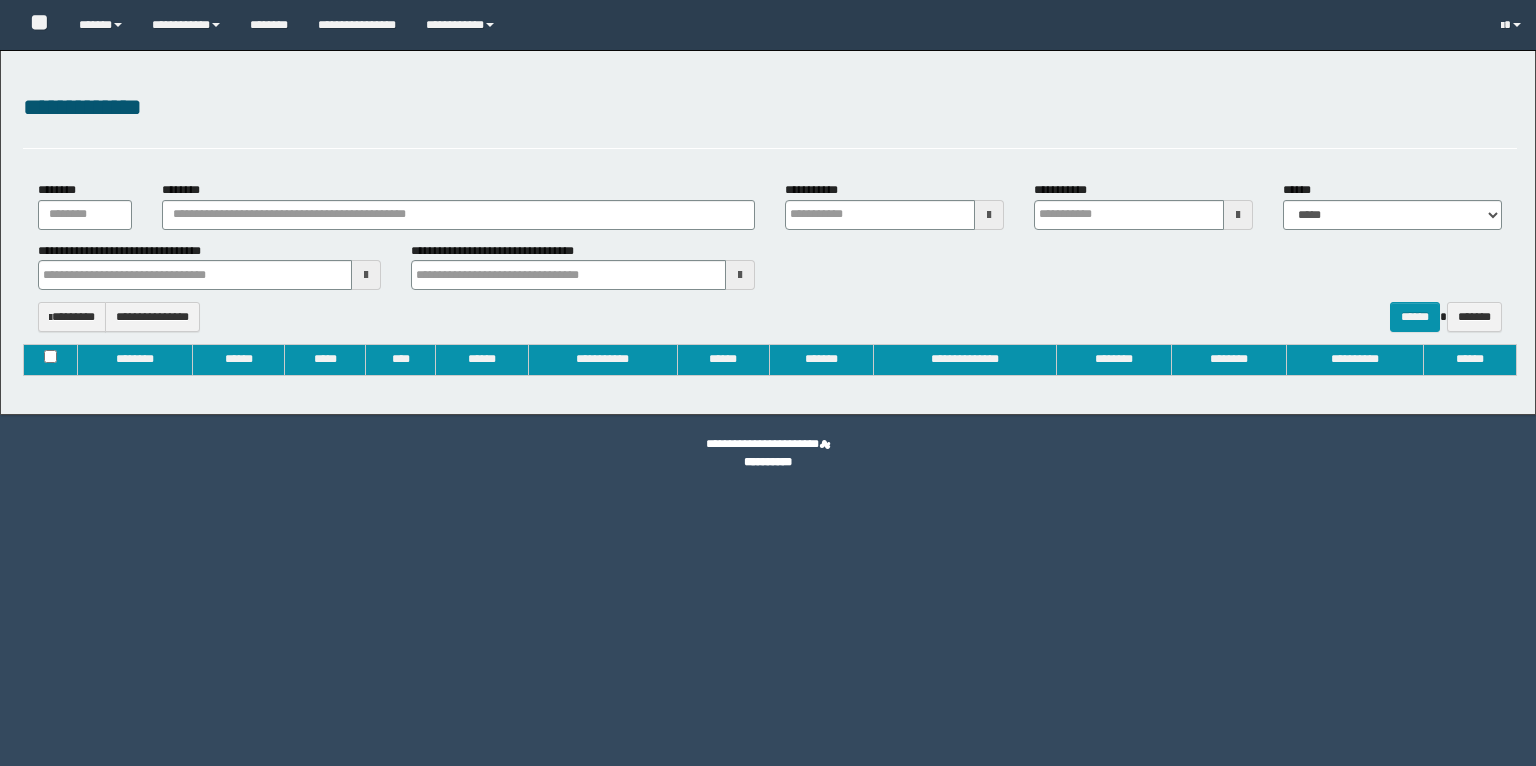 type on "**********" 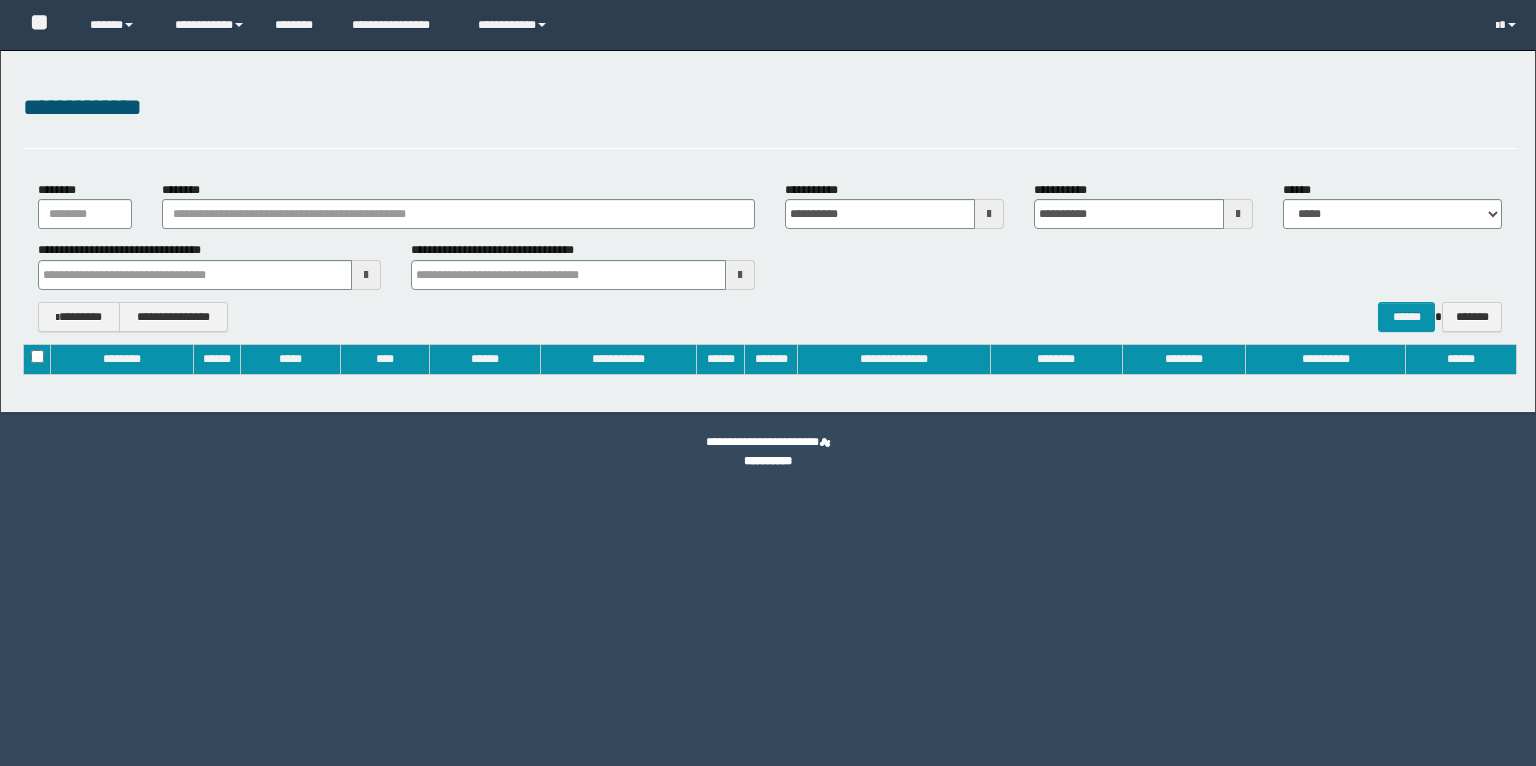 scroll, scrollTop: 0, scrollLeft: 0, axis: both 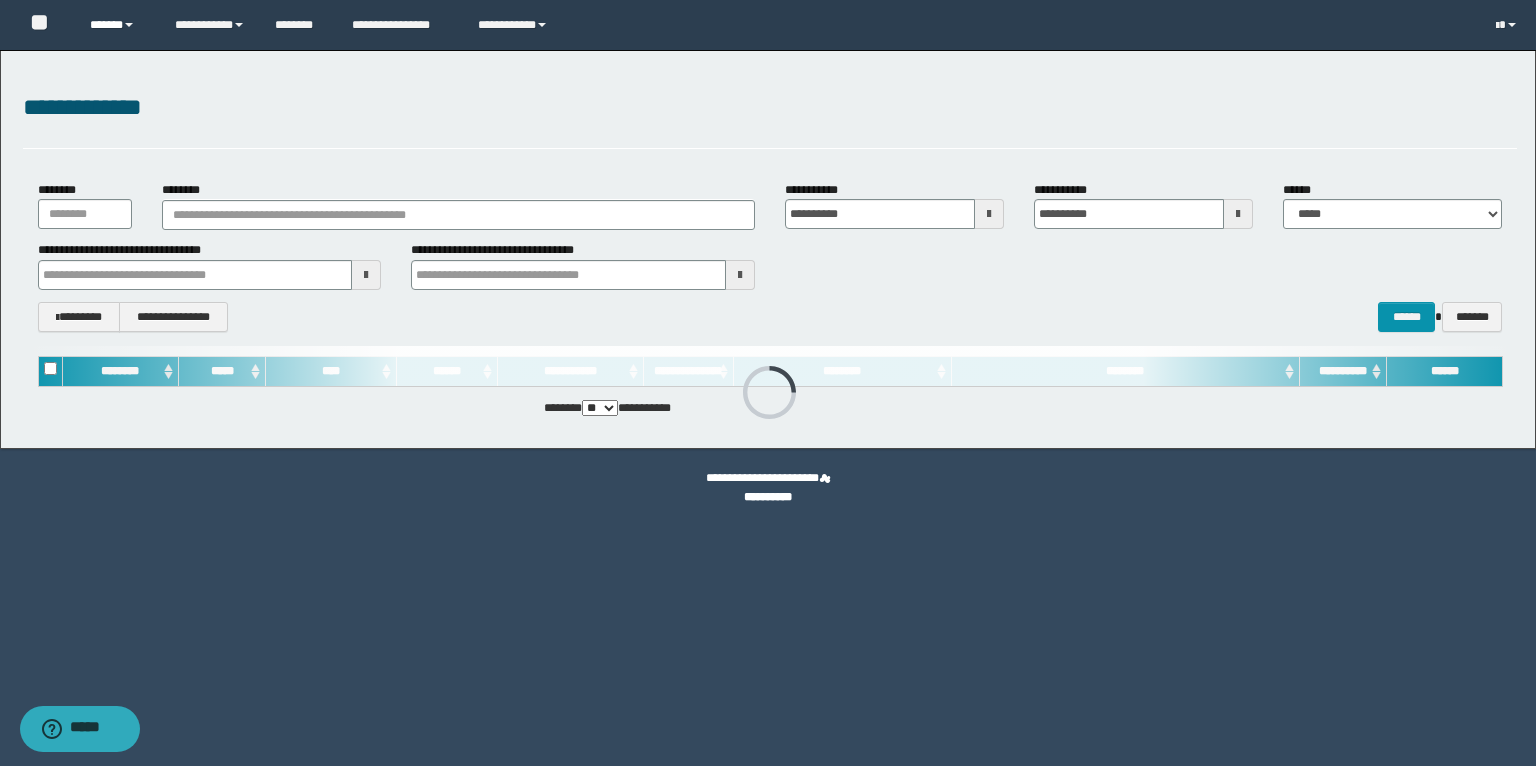 click on "******" at bounding box center (117, 25) 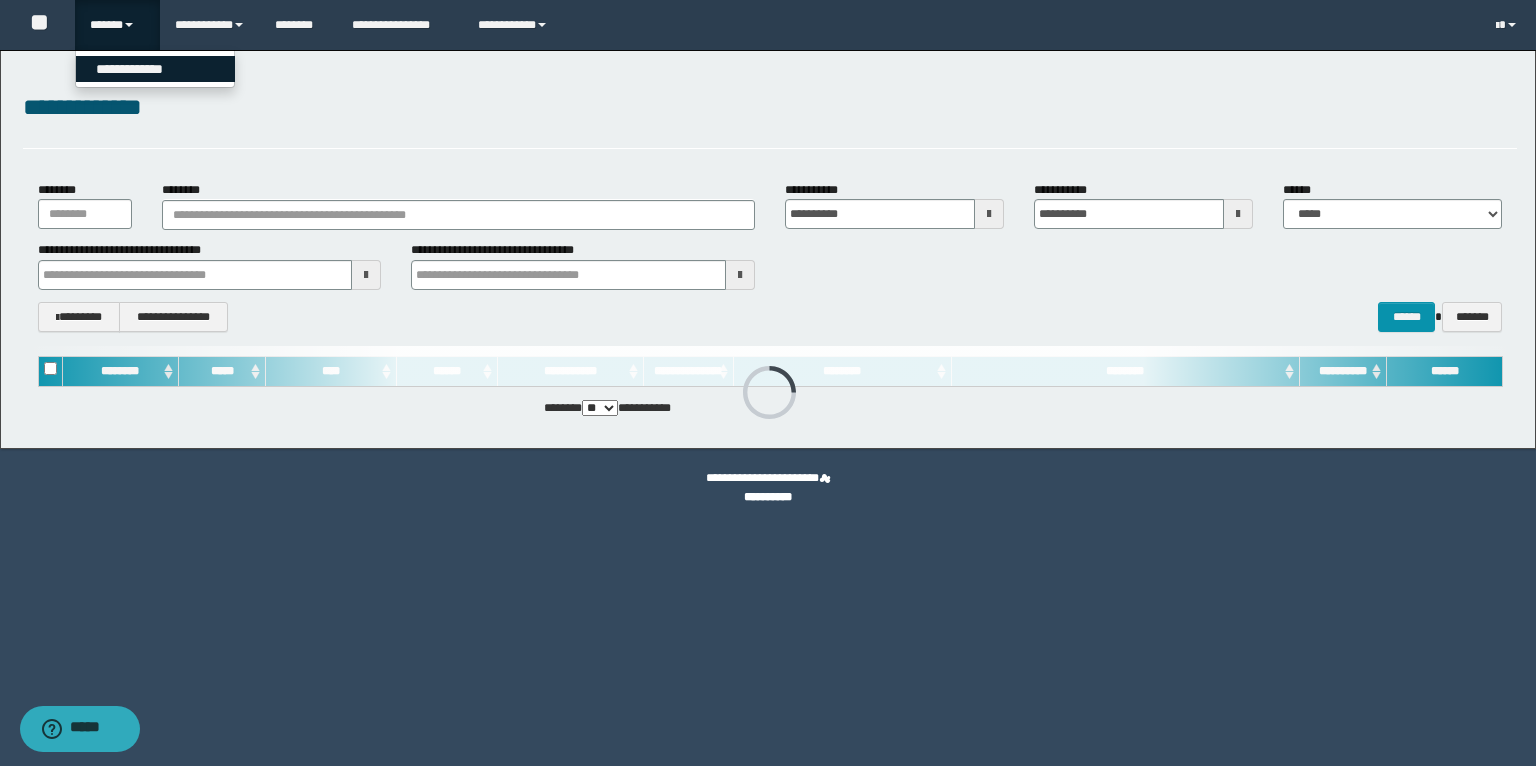 click on "**********" at bounding box center [155, 69] 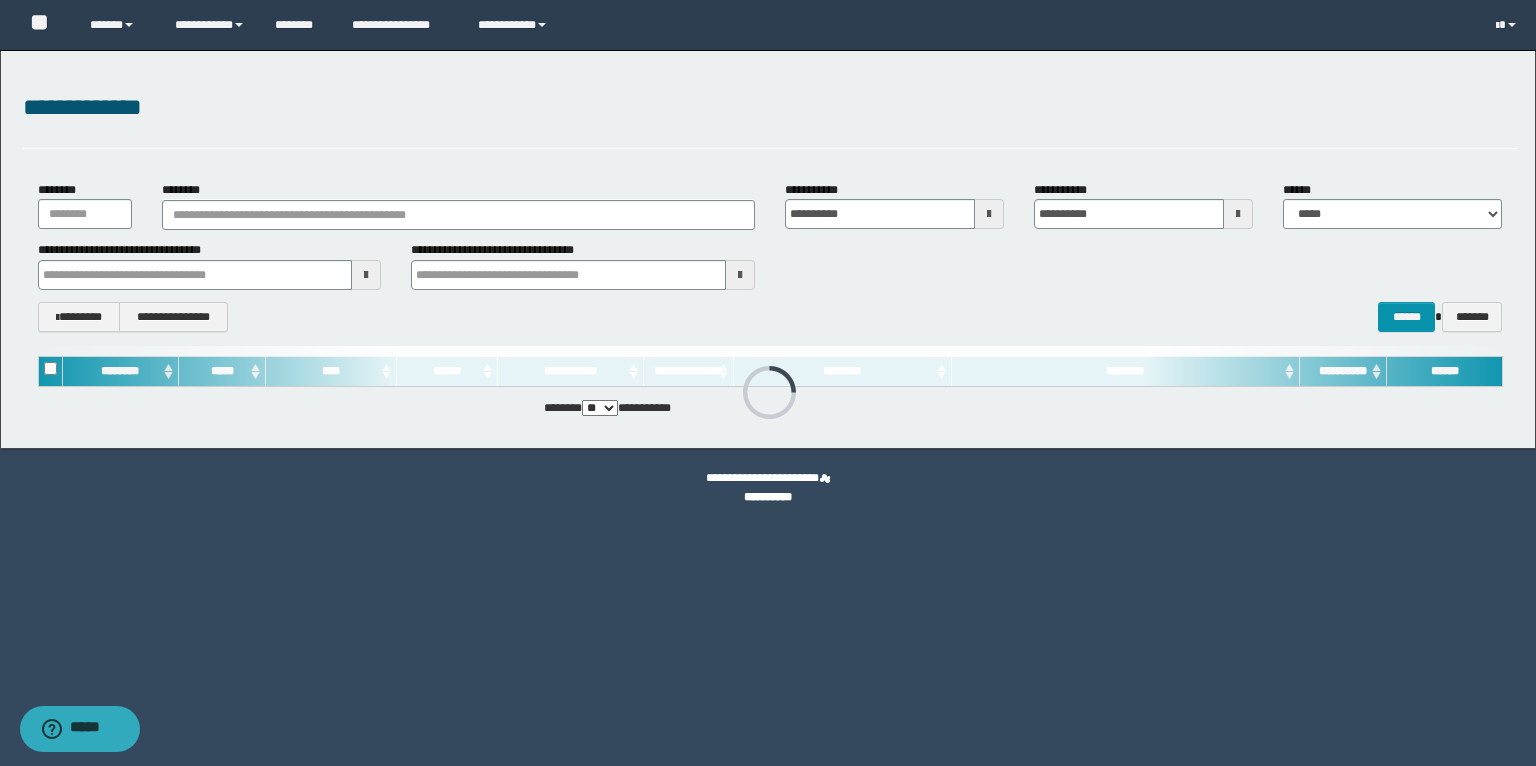 type 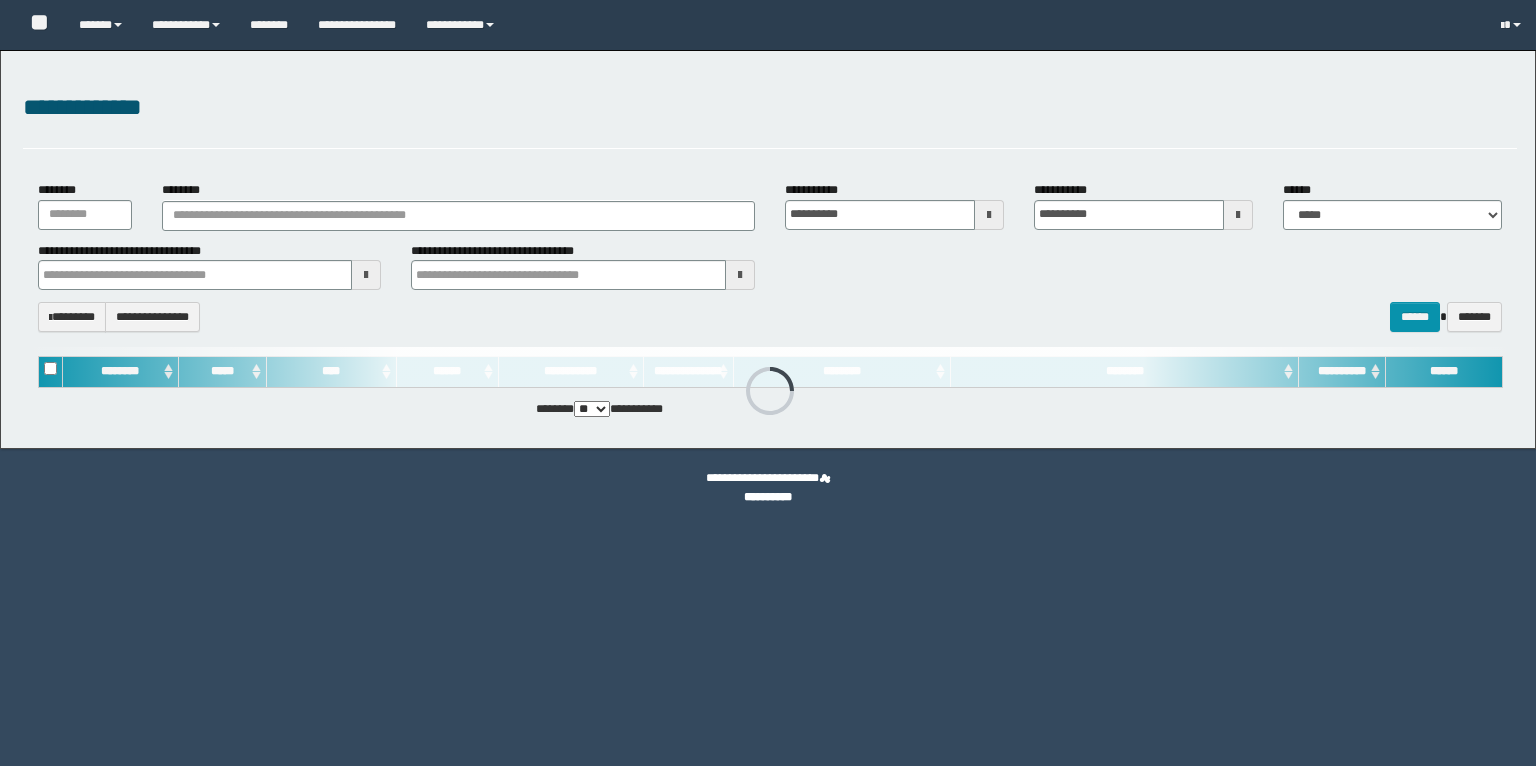 scroll, scrollTop: 0, scrollLeft: 0, axis: both 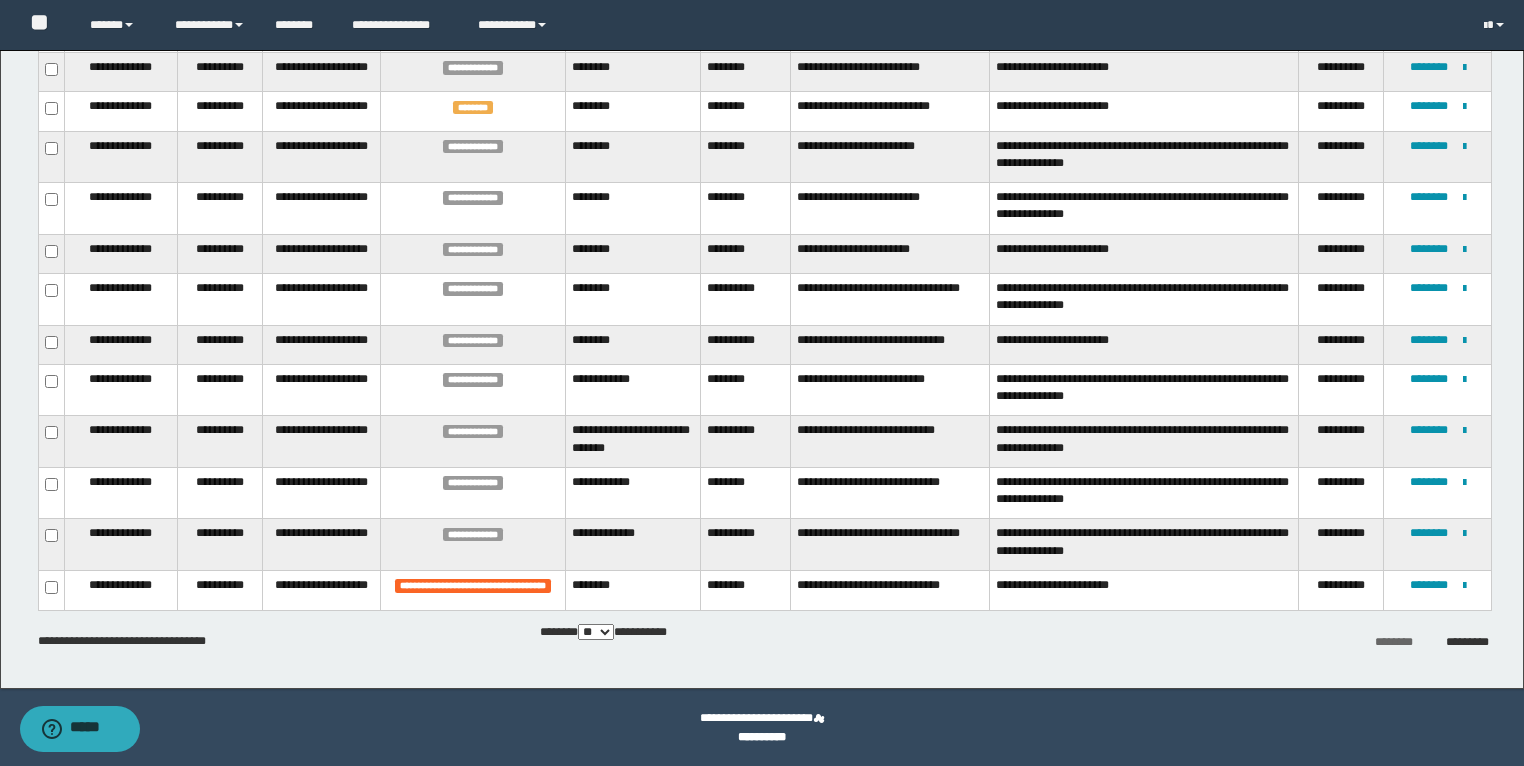 click on "** *** *** ***" at bounding box center (596, 632) 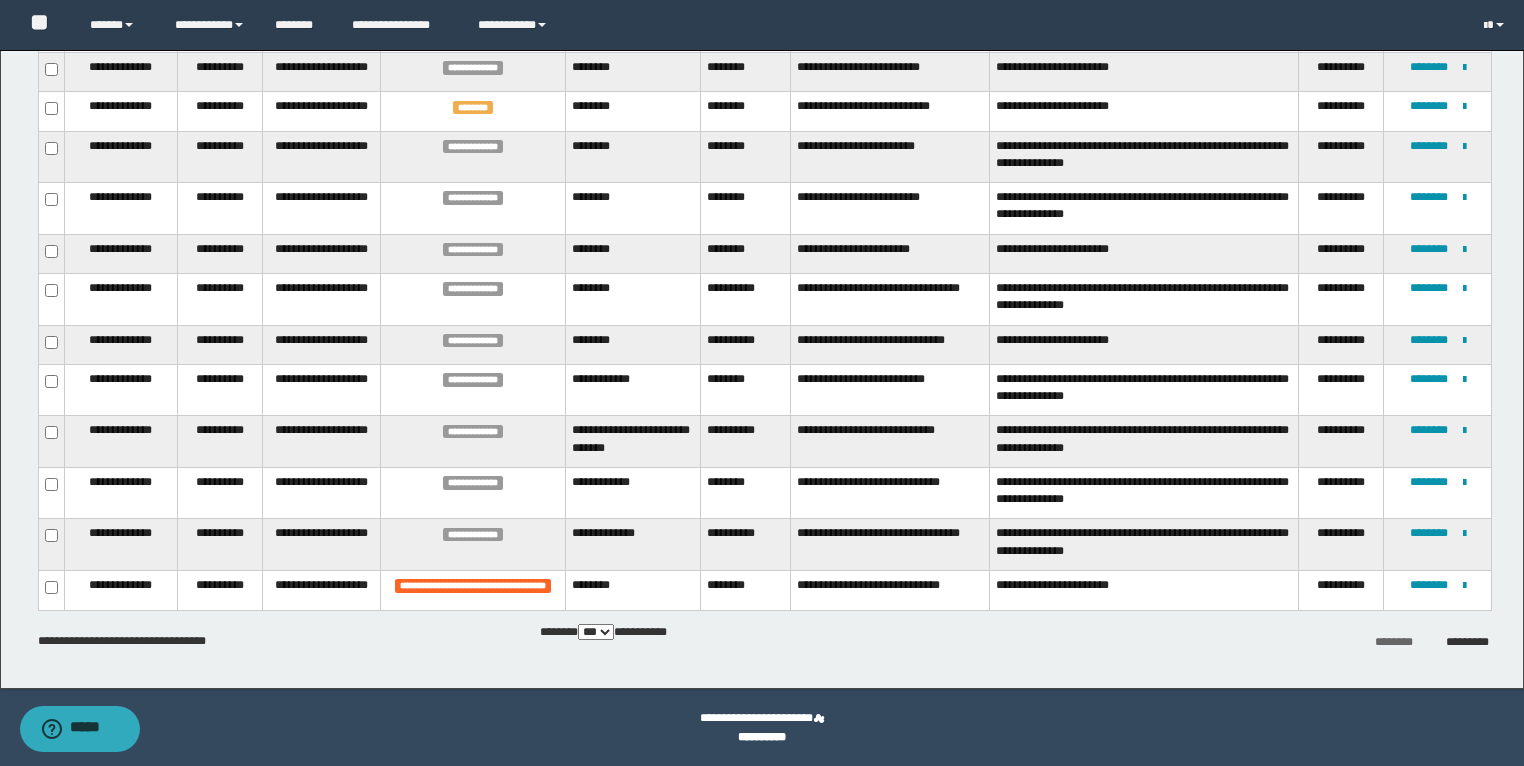 click on "** *** *** ***" at bounding box center [596, 632] 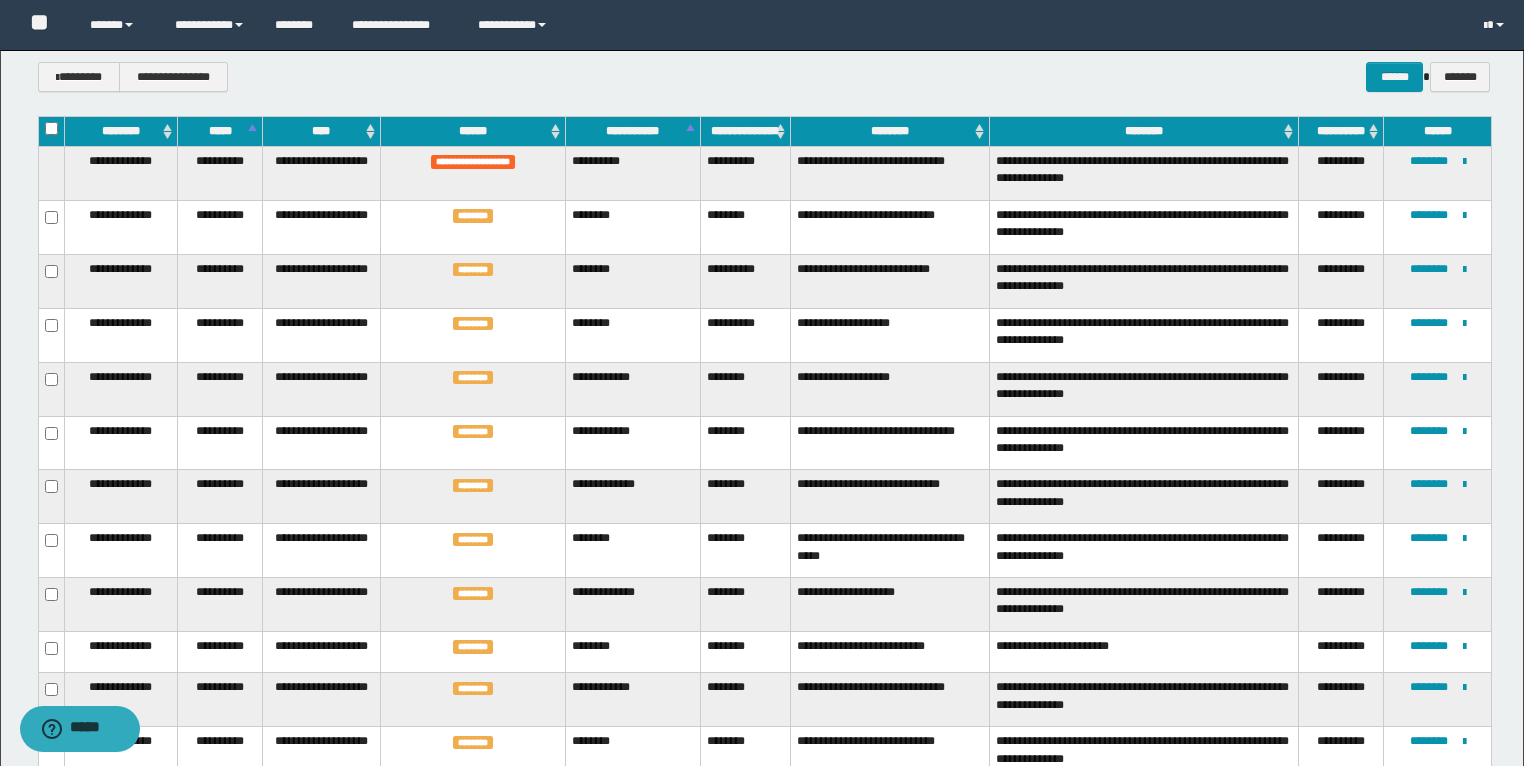 scroll, scrollTop: 181, scrollLeft: 0, axis: vertical 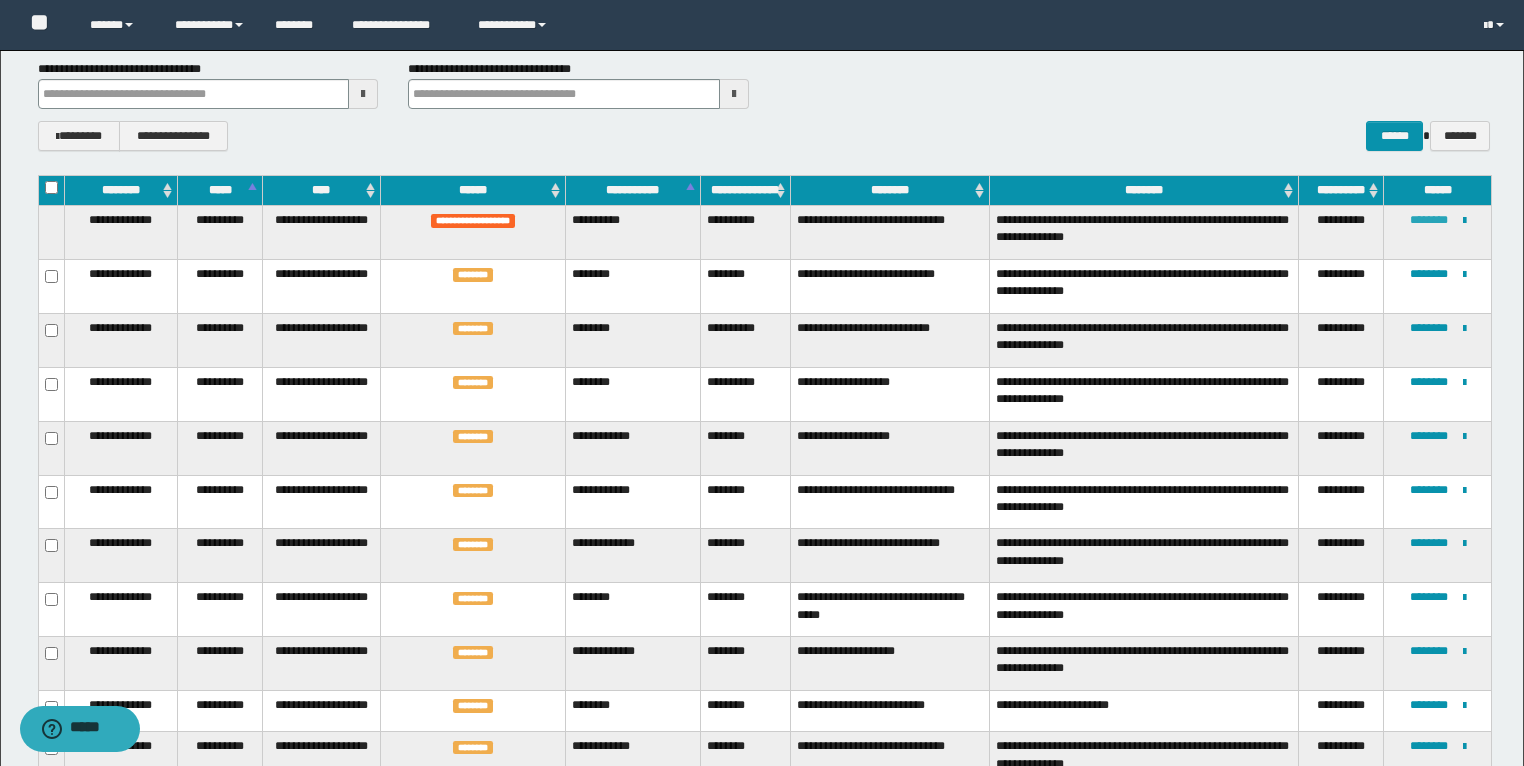 click on "********" at bounding box center [1429, 220] 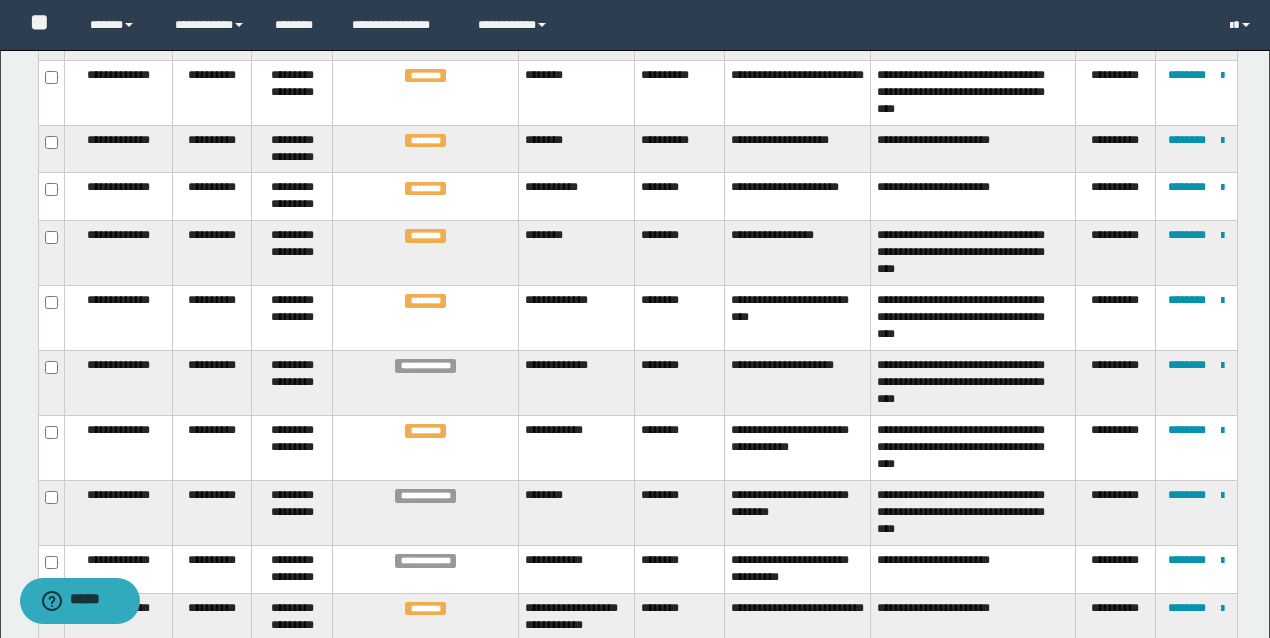 scroll, scrollTop: 2049, scrollLeft: 0, axis: vertical 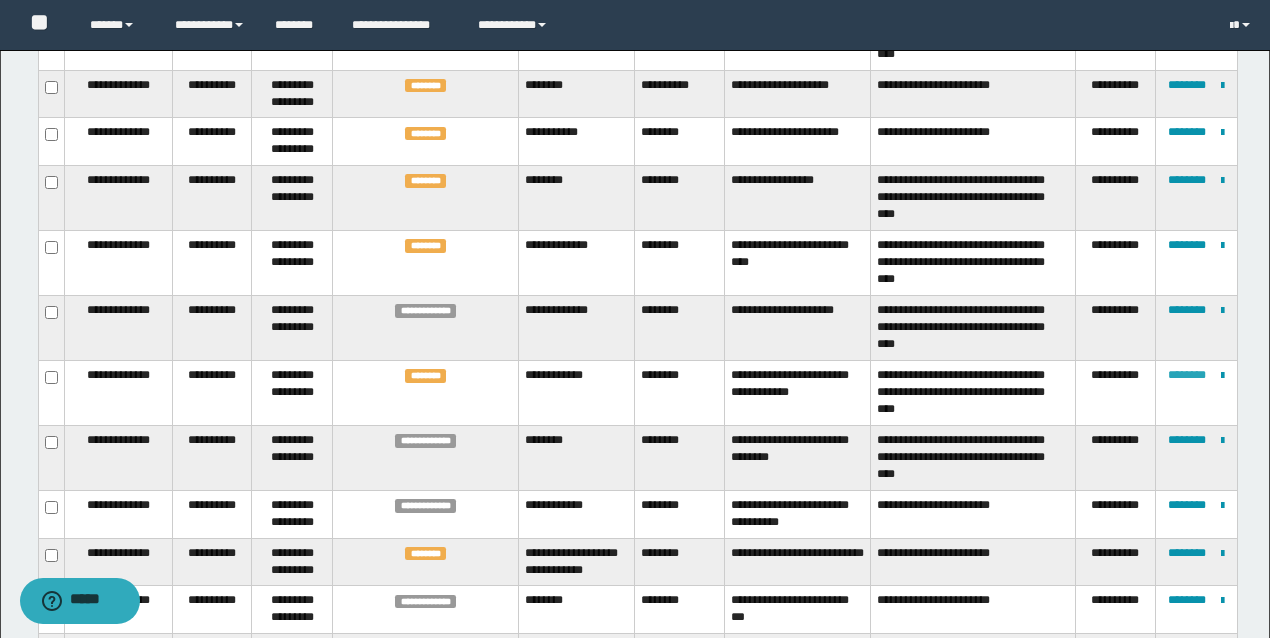click on "********" at bounding box center (1187, 375) 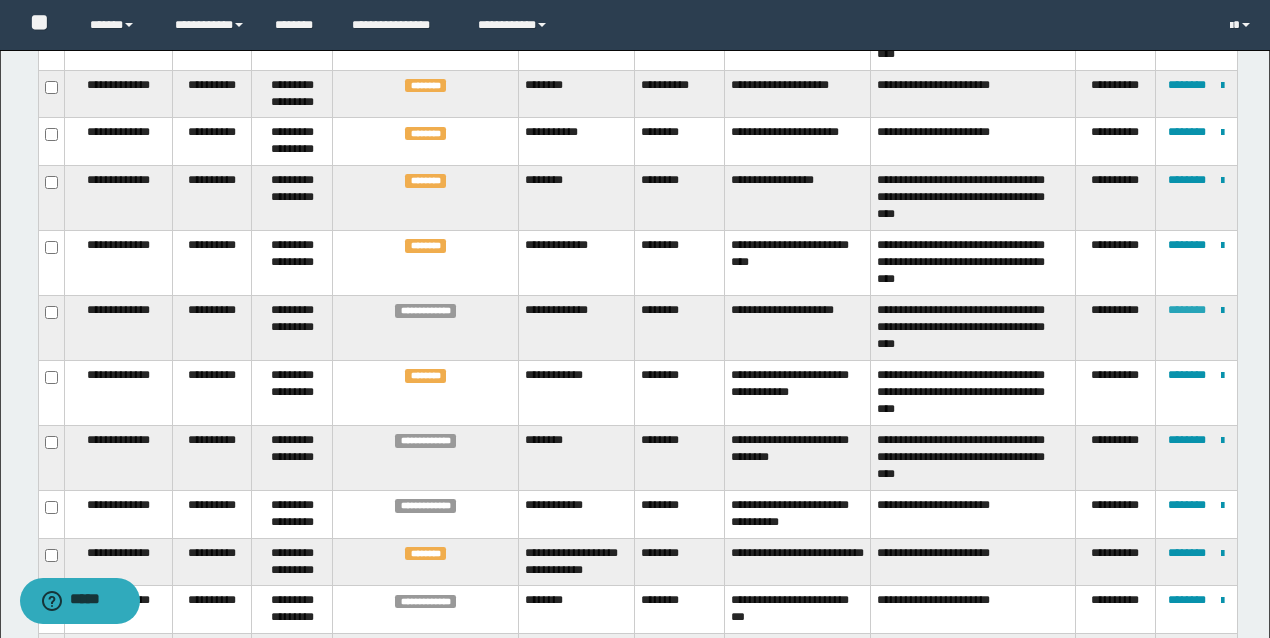 click on "********" at bounding box center [1187, 310] 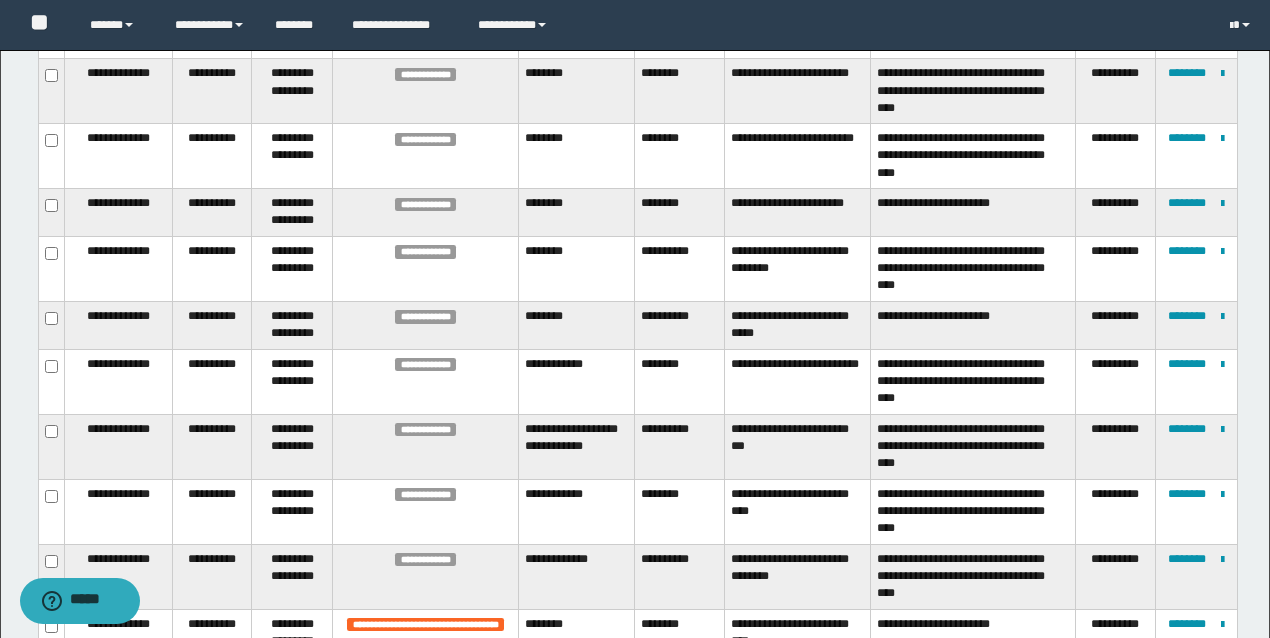 scroll, scrollTop: 2786, scrollLeft: 0, axis: vertical 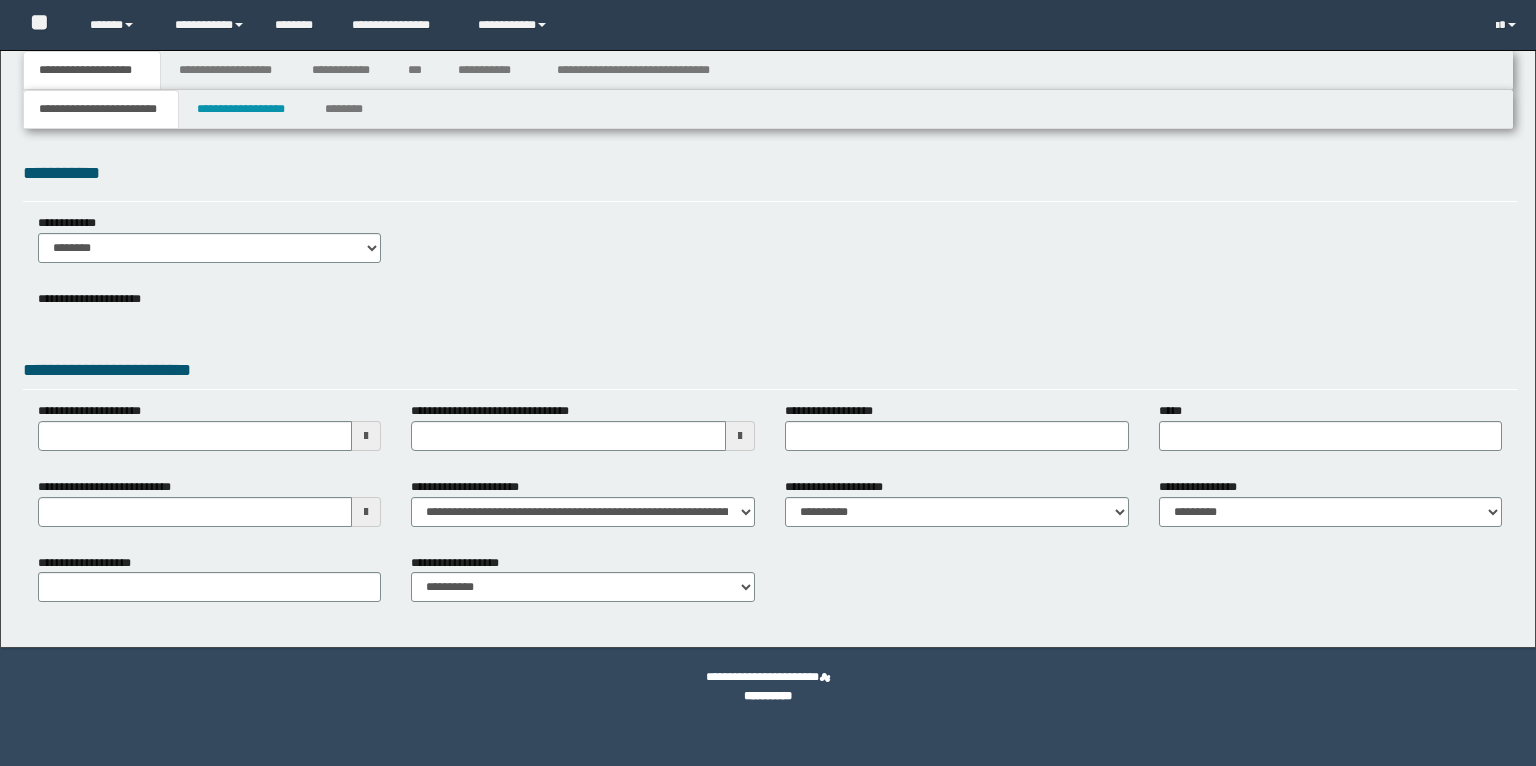 select on "*" 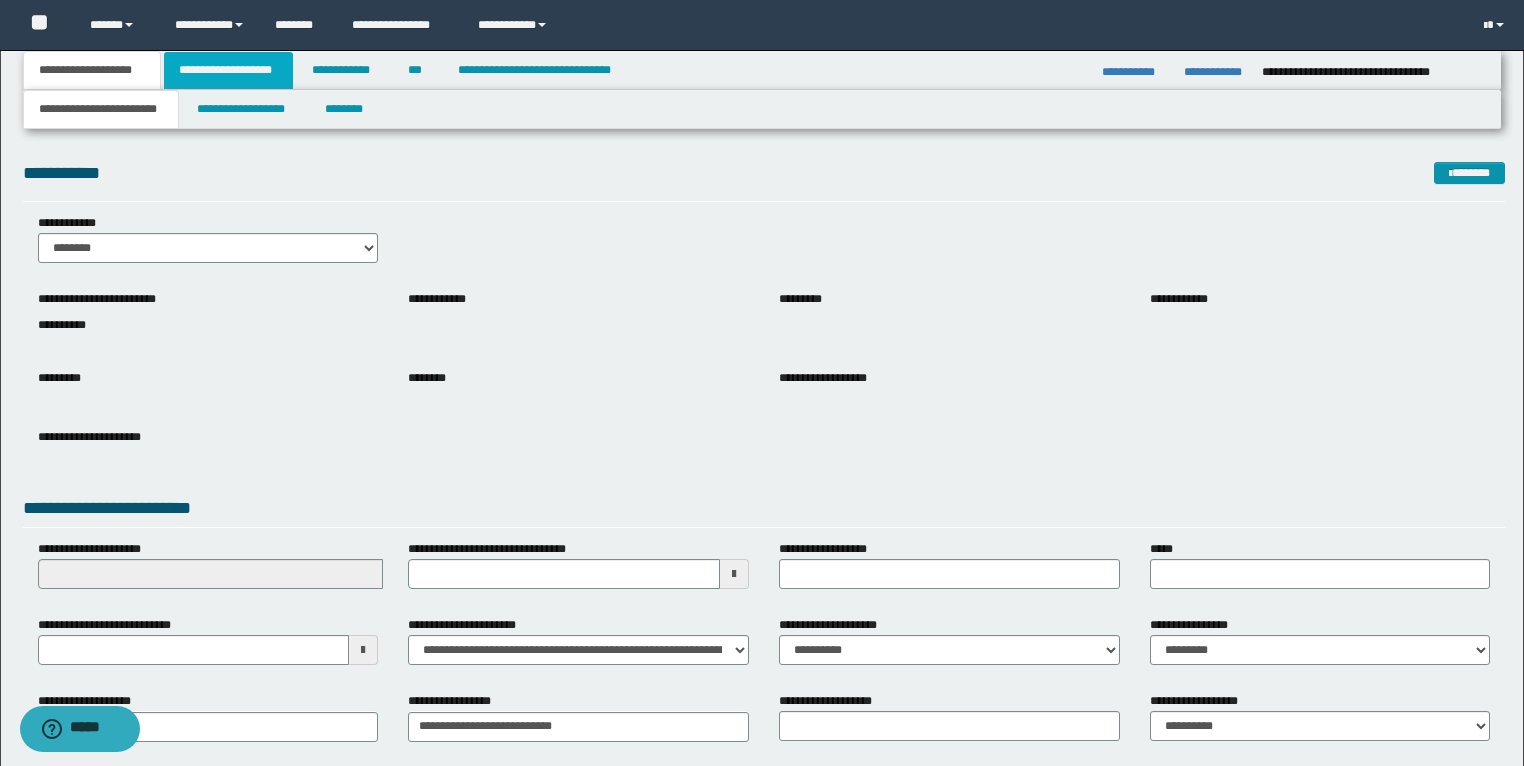 click on "**********" at bounding box center (228, 70) 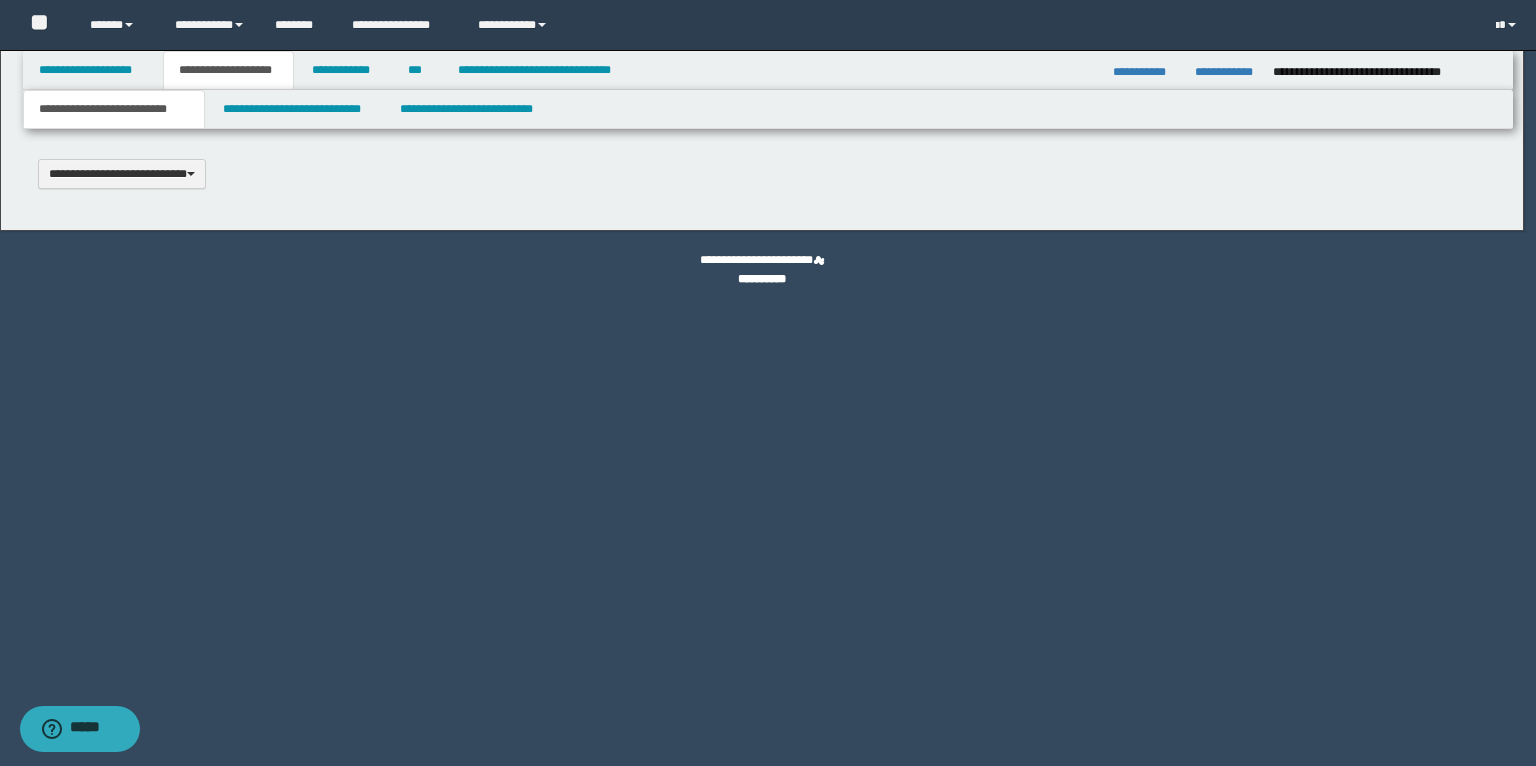 type 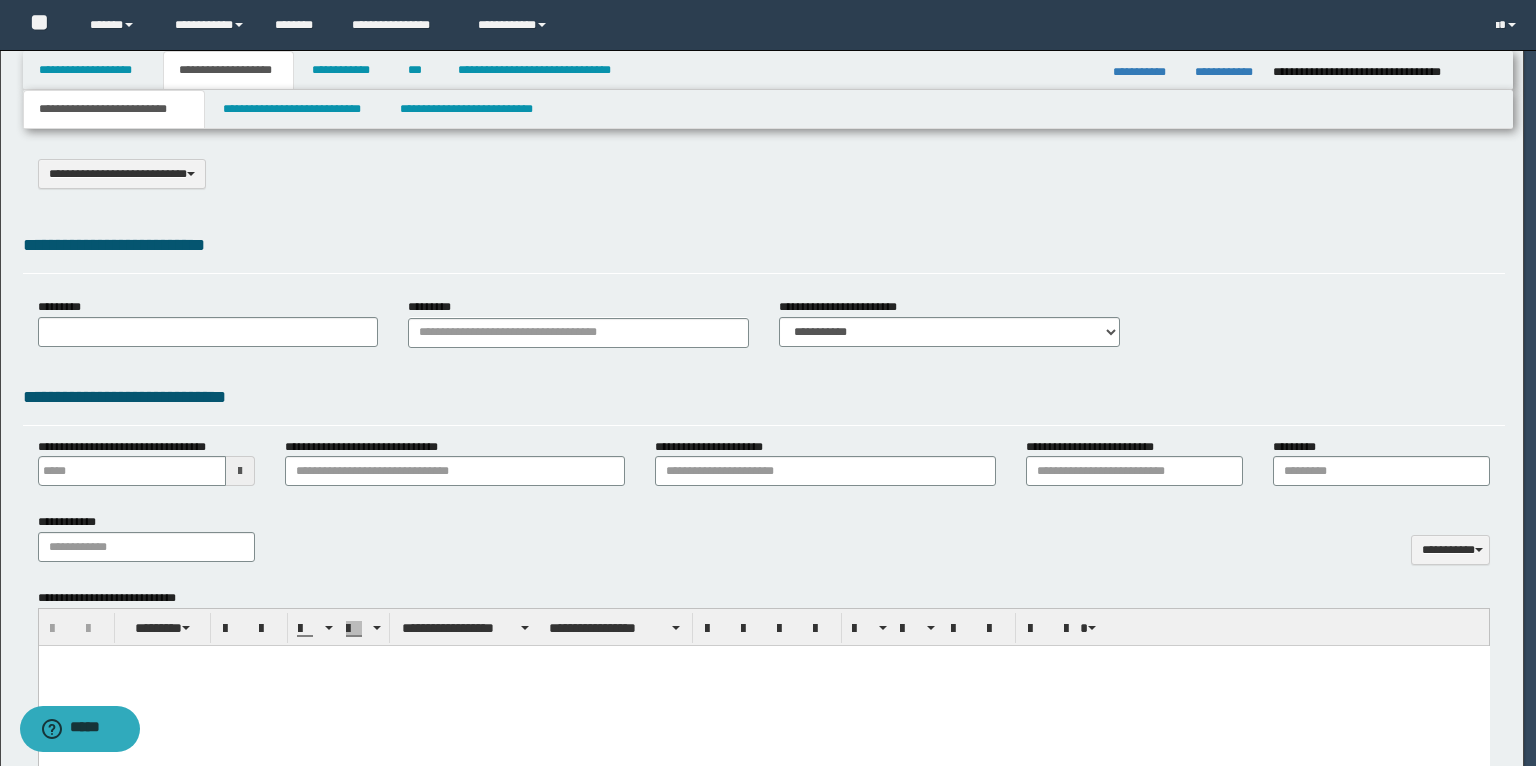 type on "**********" 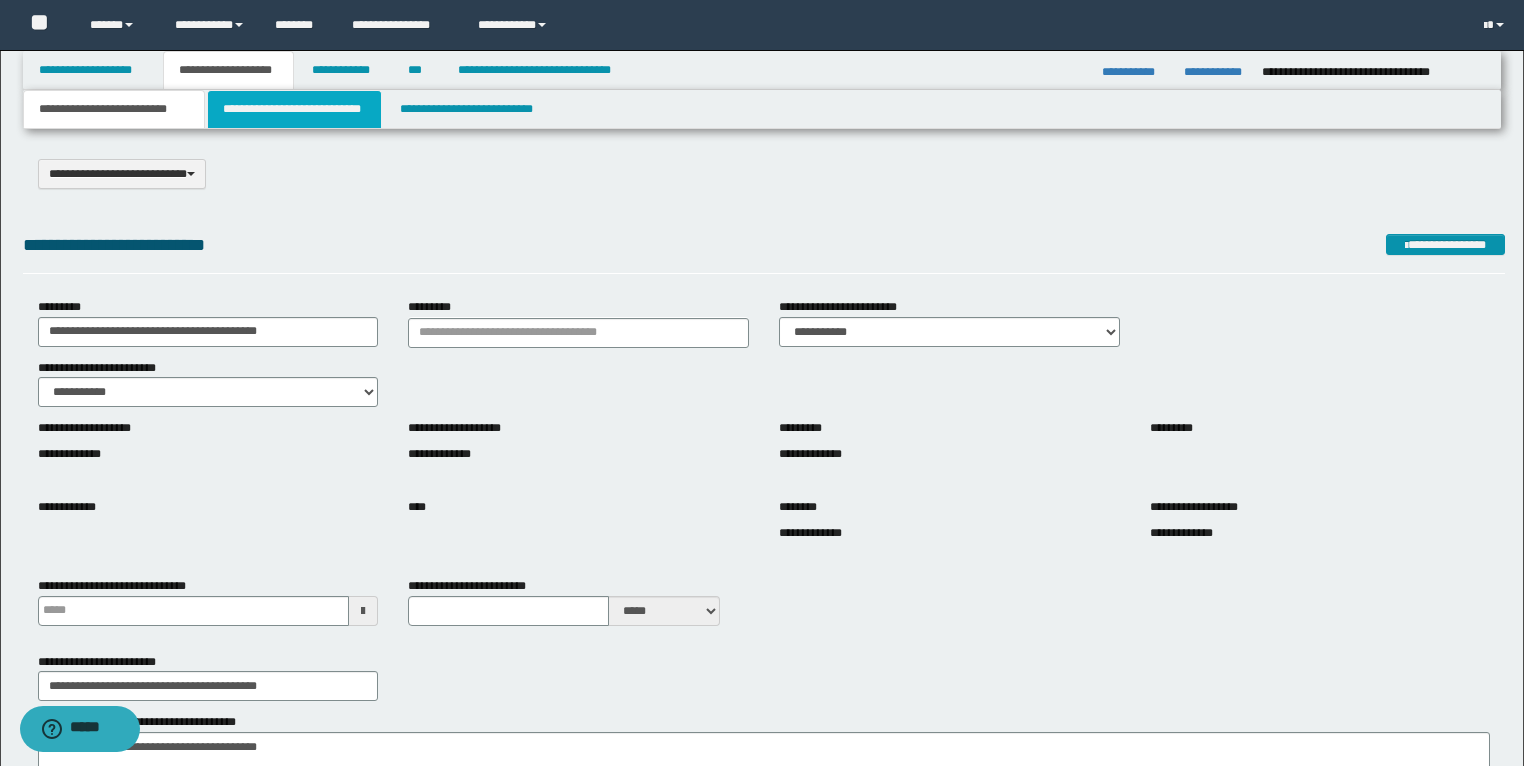 click on "**********" at bounding box center (294, 109) 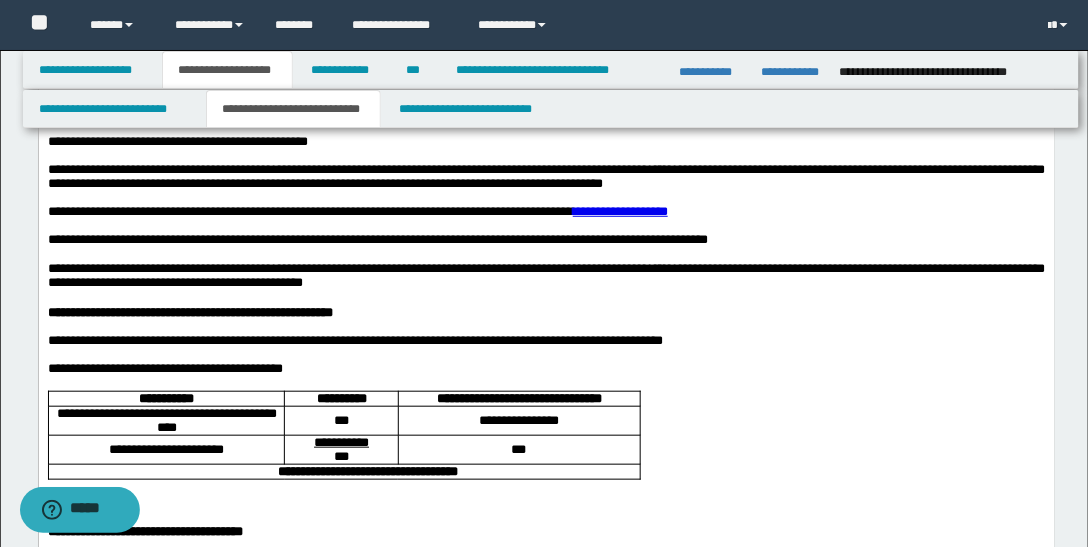 scroll, scrollTop: 228, scrollLeft: 0, axis: vertical 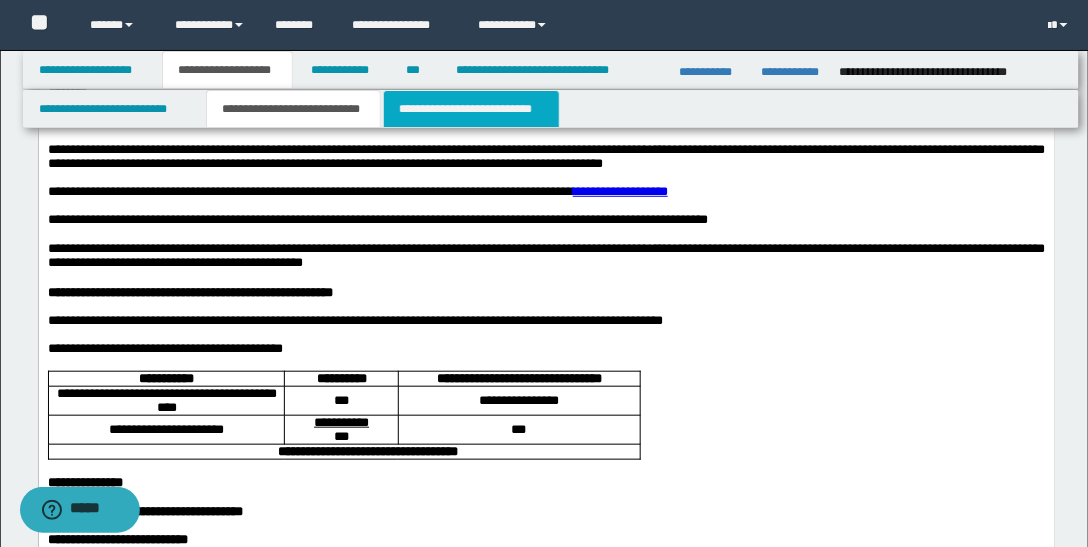 click on "**********" at bounding box center (471, 109) 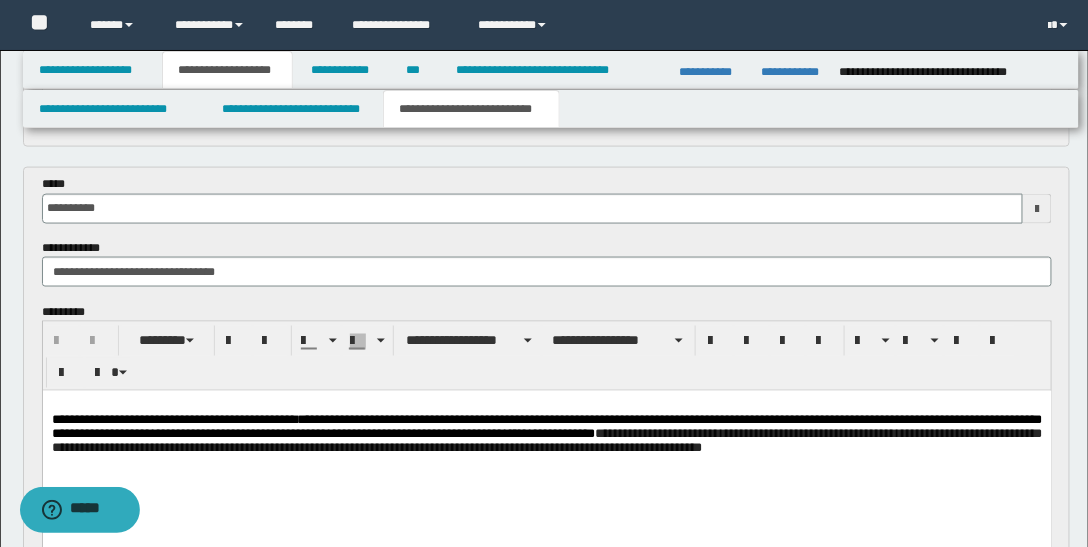 scroll, scrollTop: 742, scrollLeft: 0, axis: vertical 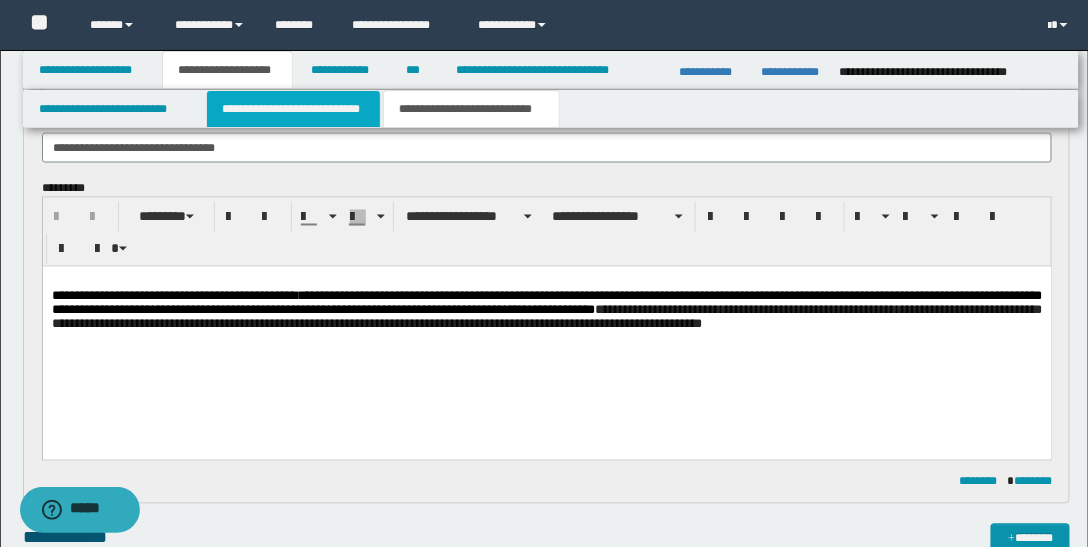 click on "**********" at bounding box center [293, 109] 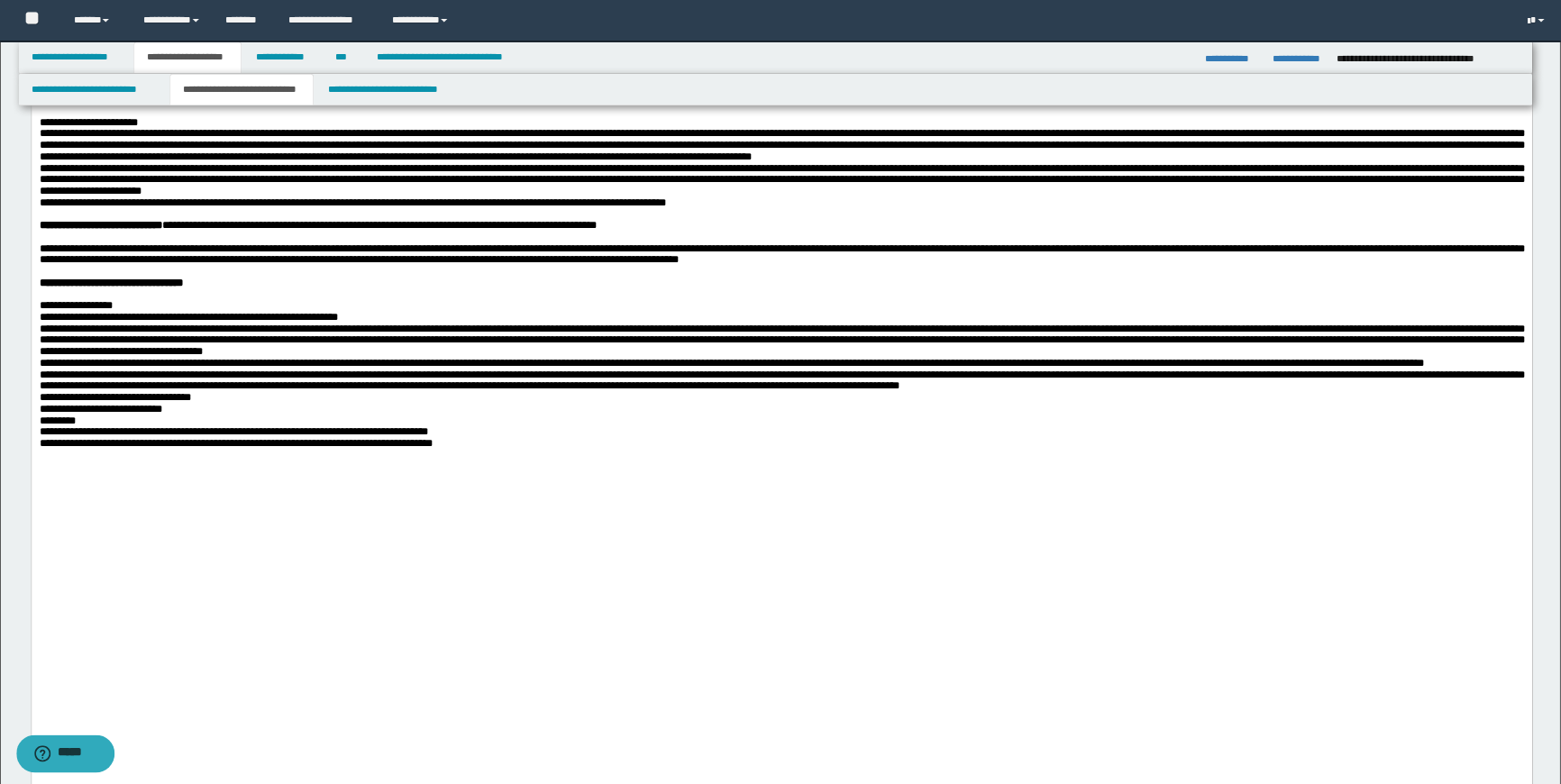 scroll, scrollTop: 669, scrollLeft: 0, axis: vertical 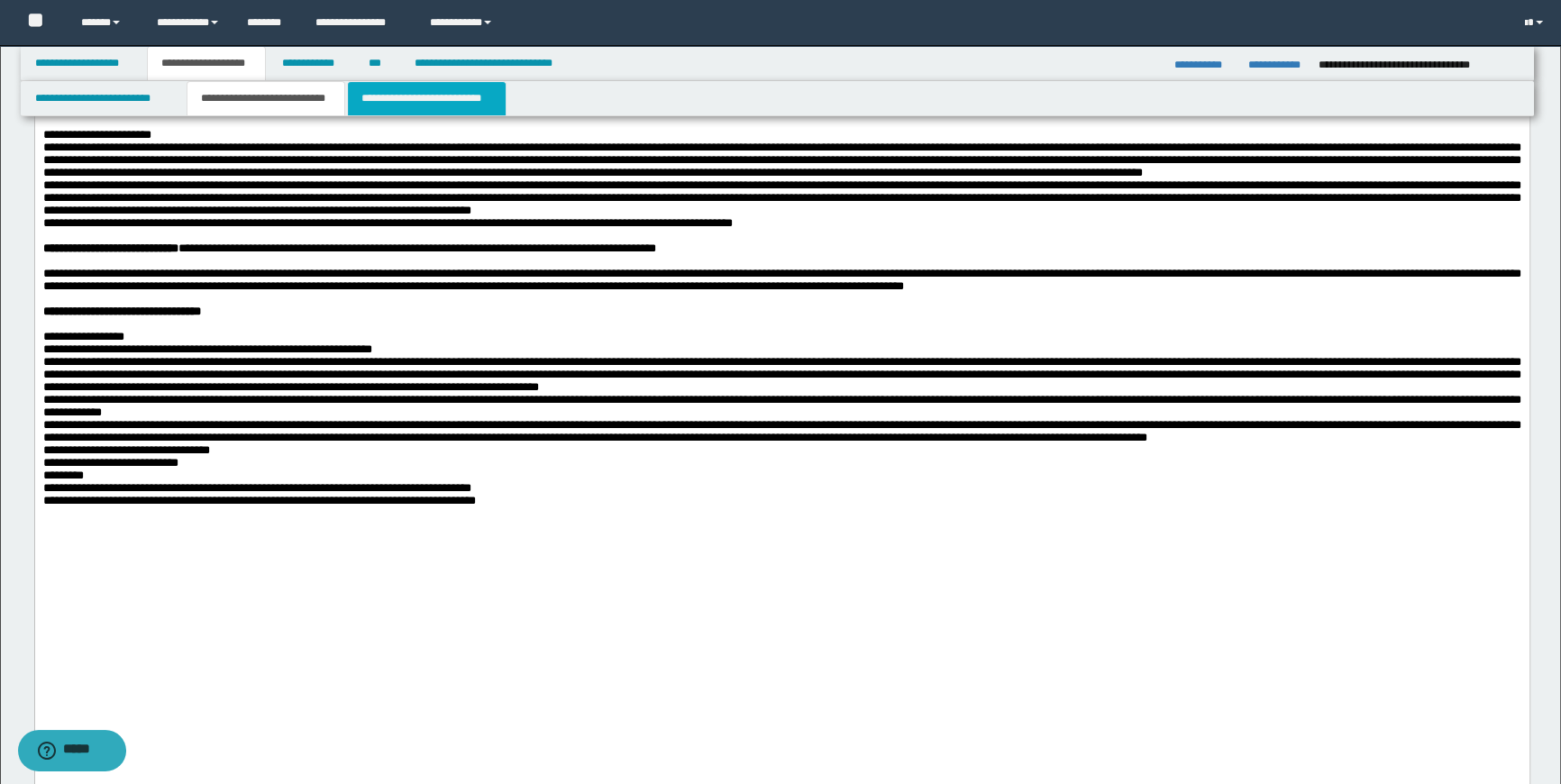 click on "**********" at bounding box center (427, 98) 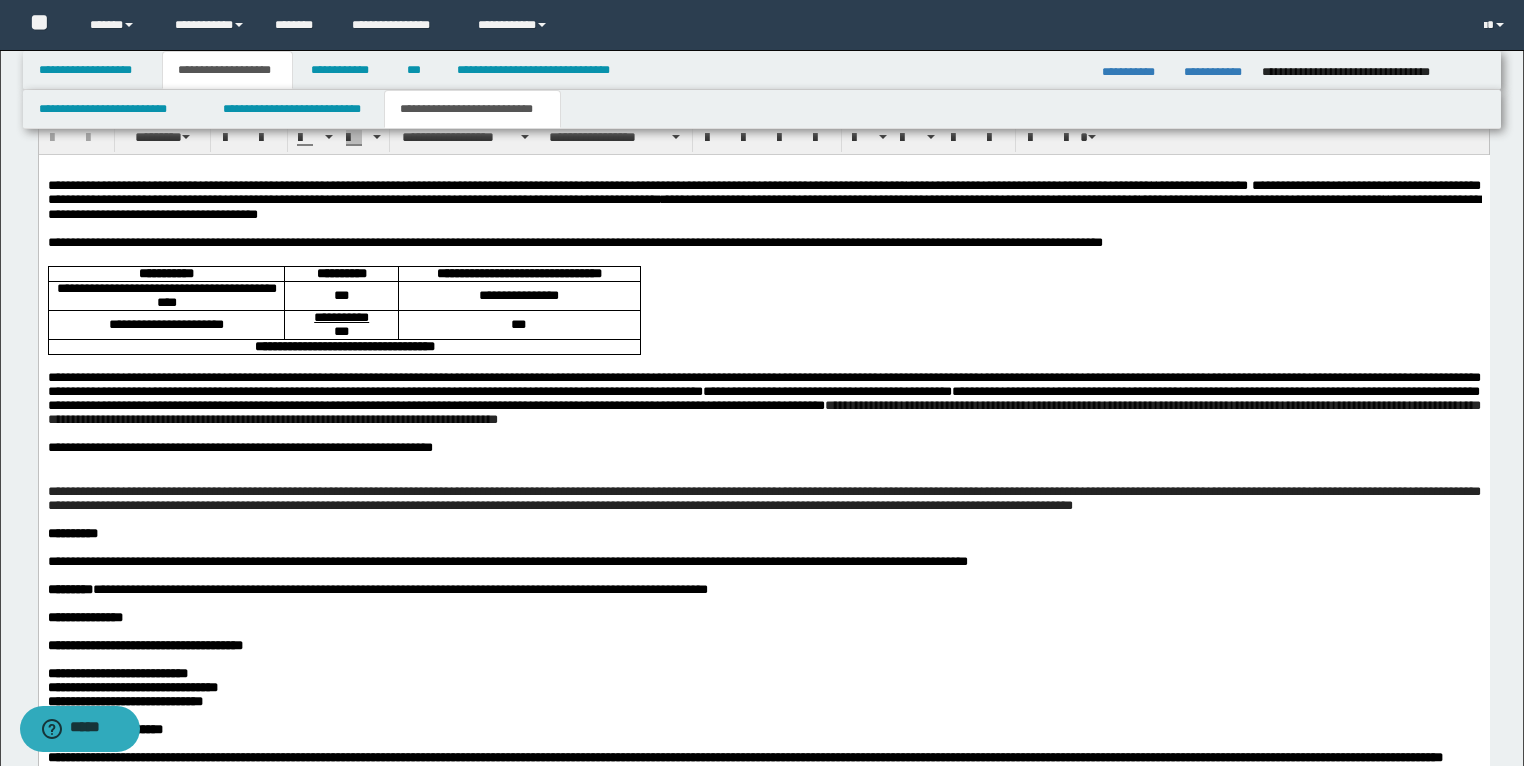 scroll, scrollTop: 1168, scrollLeft: 0, axis: vertical 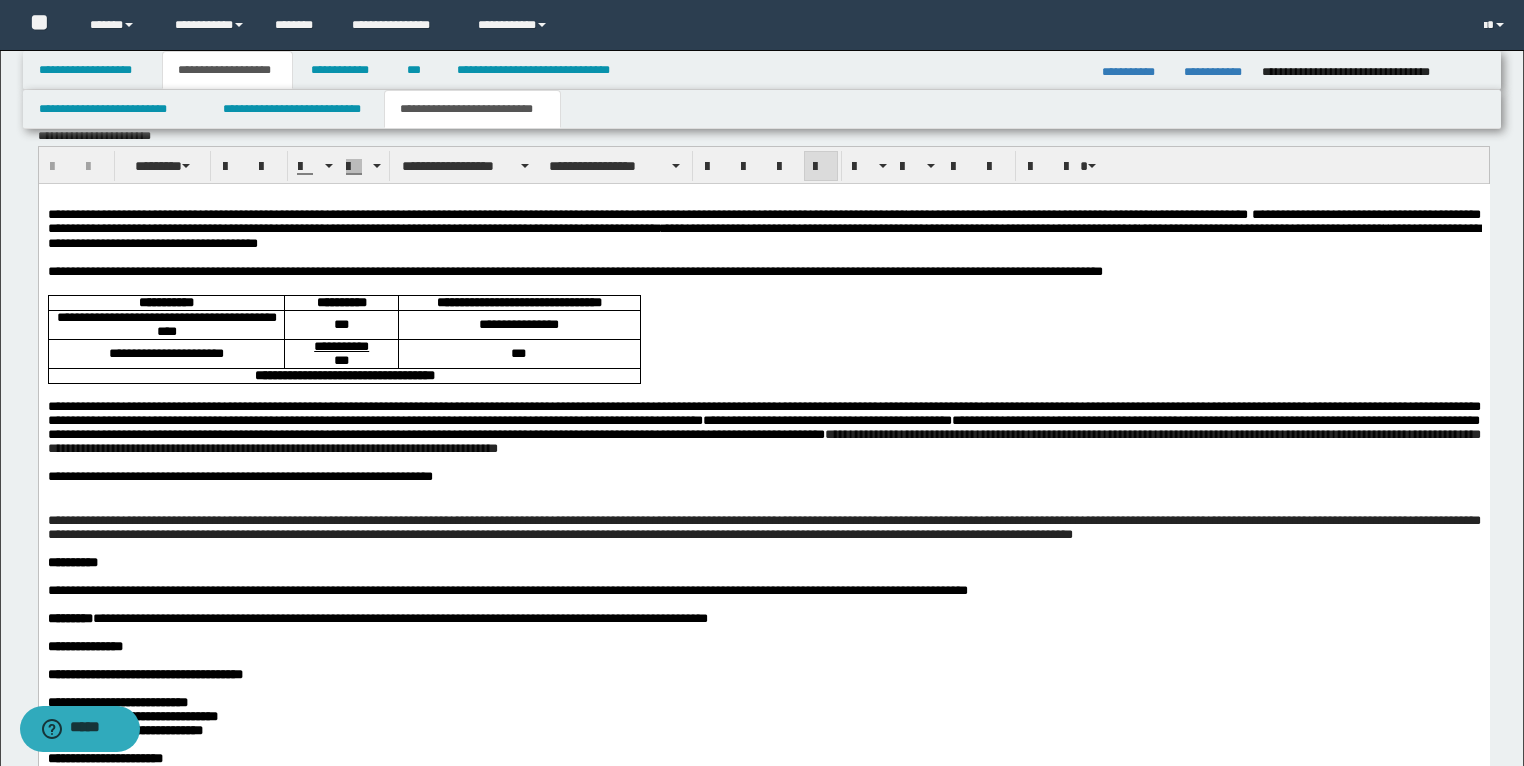 click at bounding box center (763, 287) 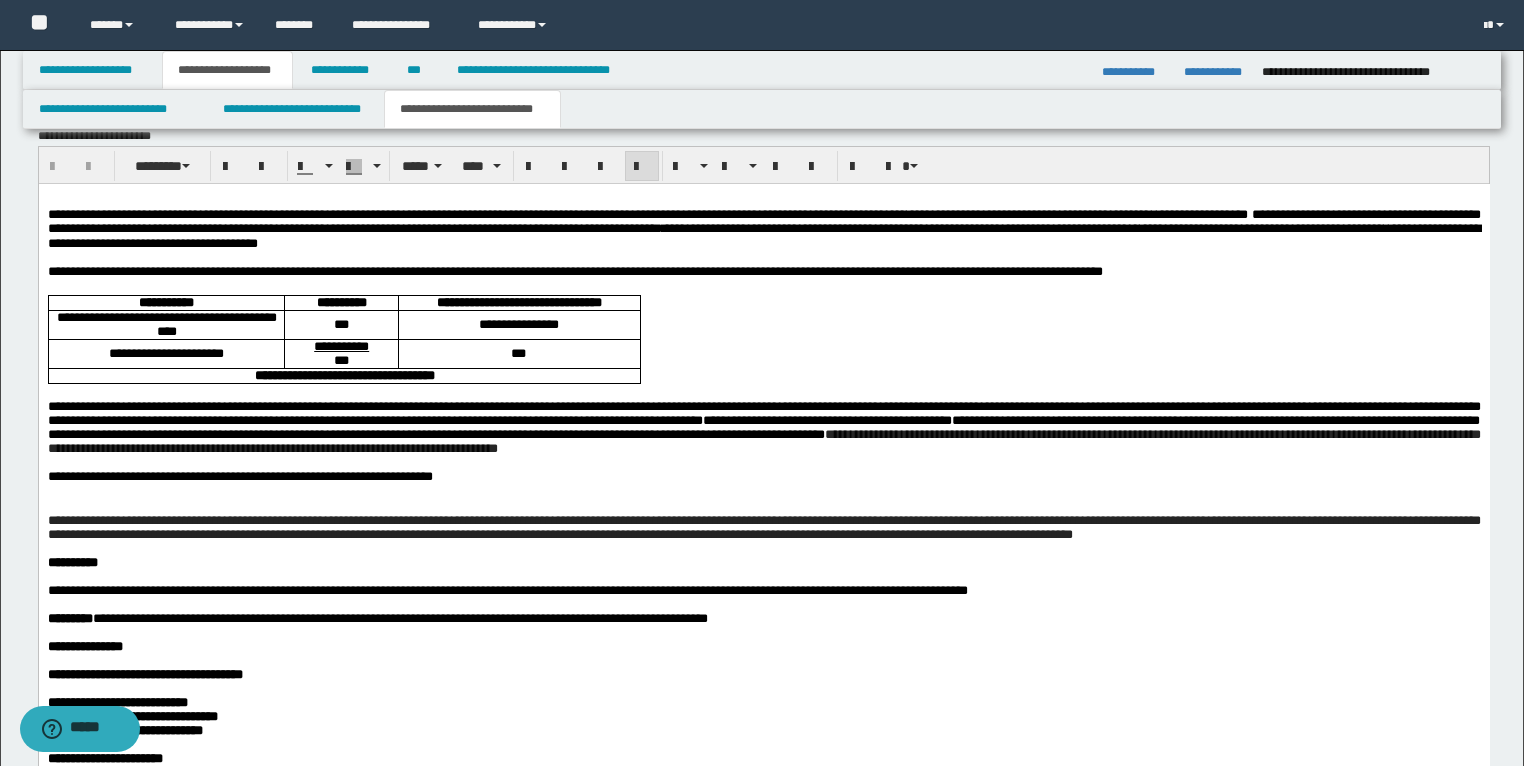 type 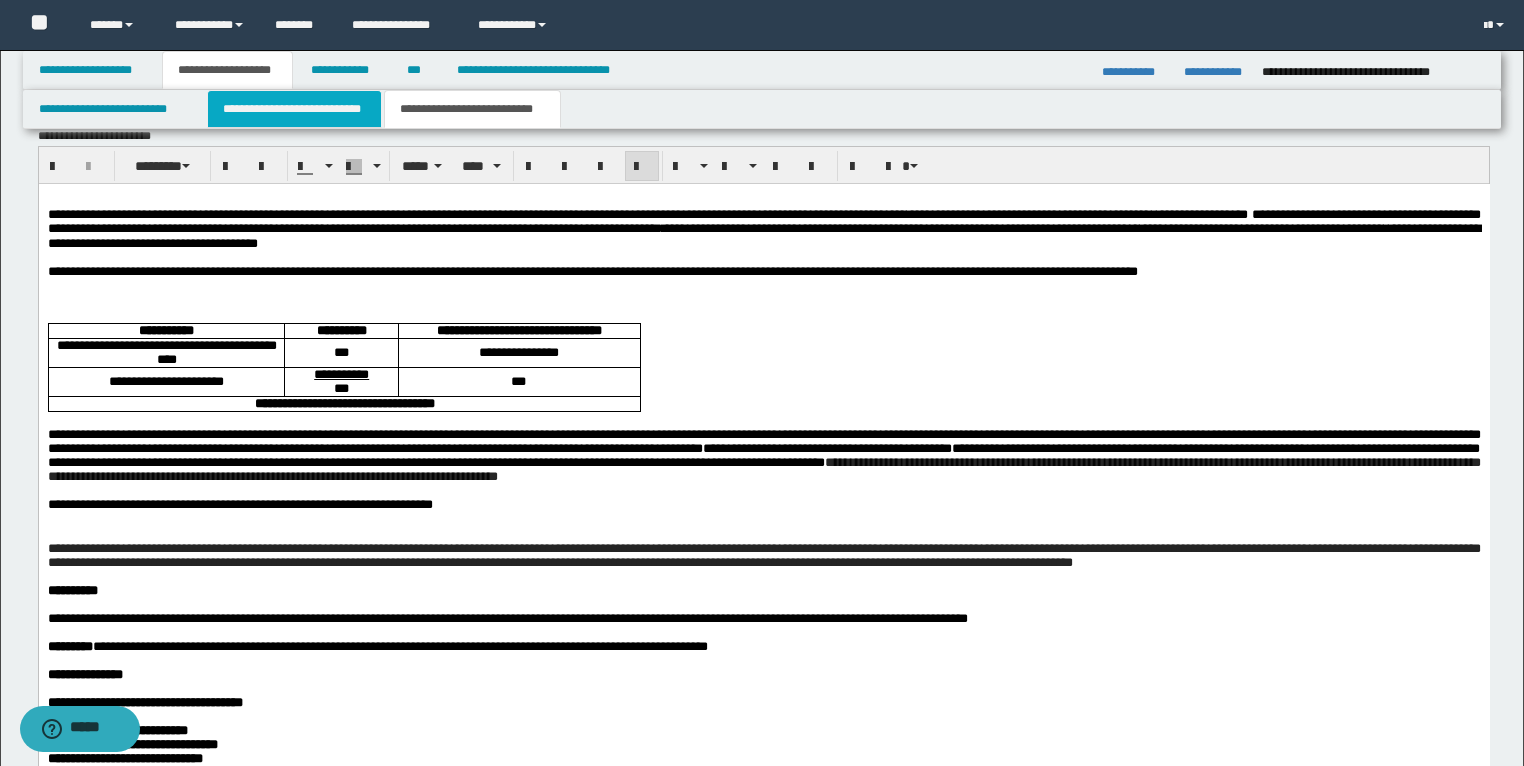 click on "**********" at bounding box center [294, 109] 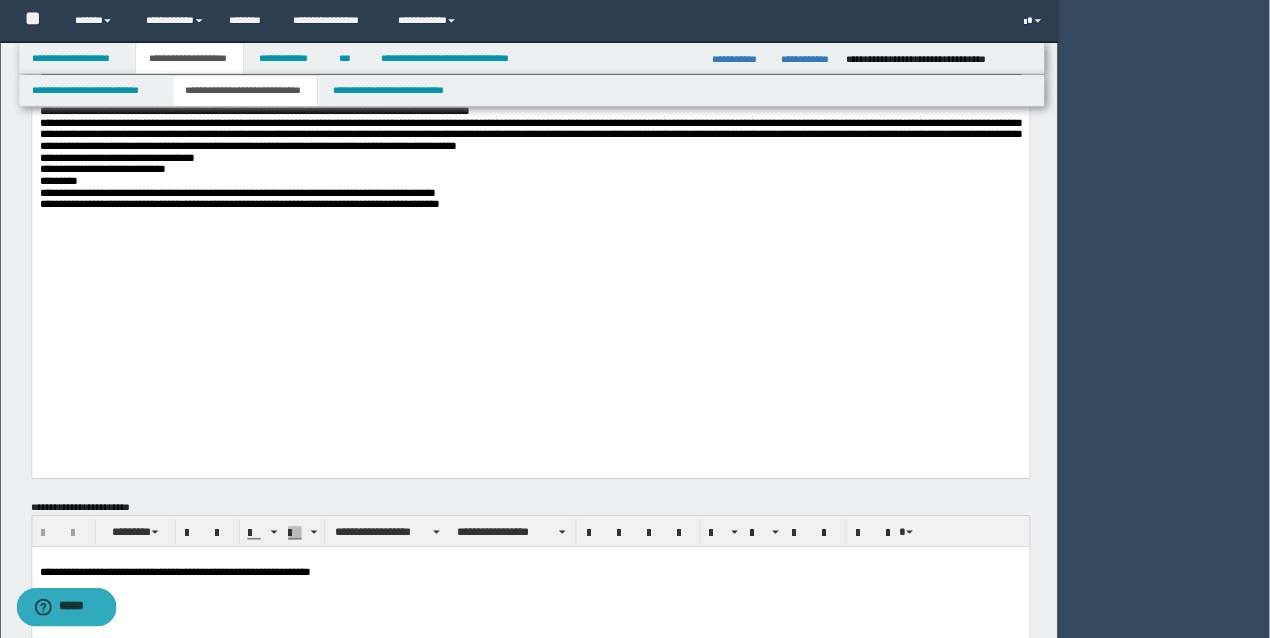 scroll, scrollTop: 1168, scrollLeft: 0, axis: vertical 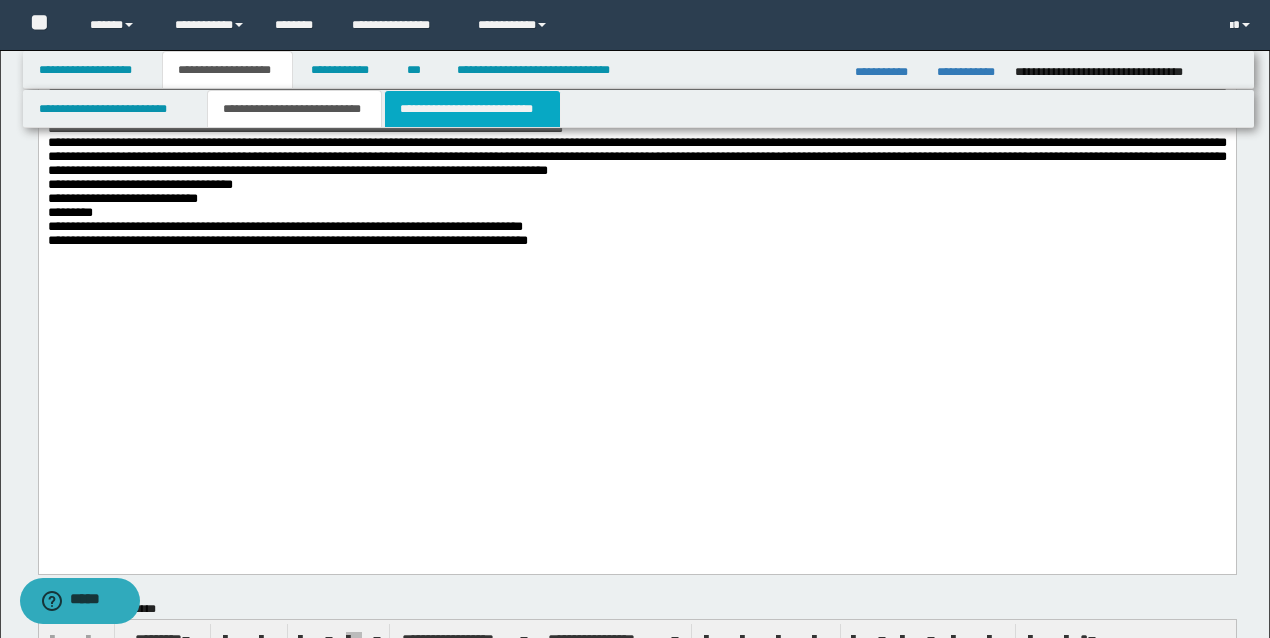 click on "**********" at bounding box center (472, 109) 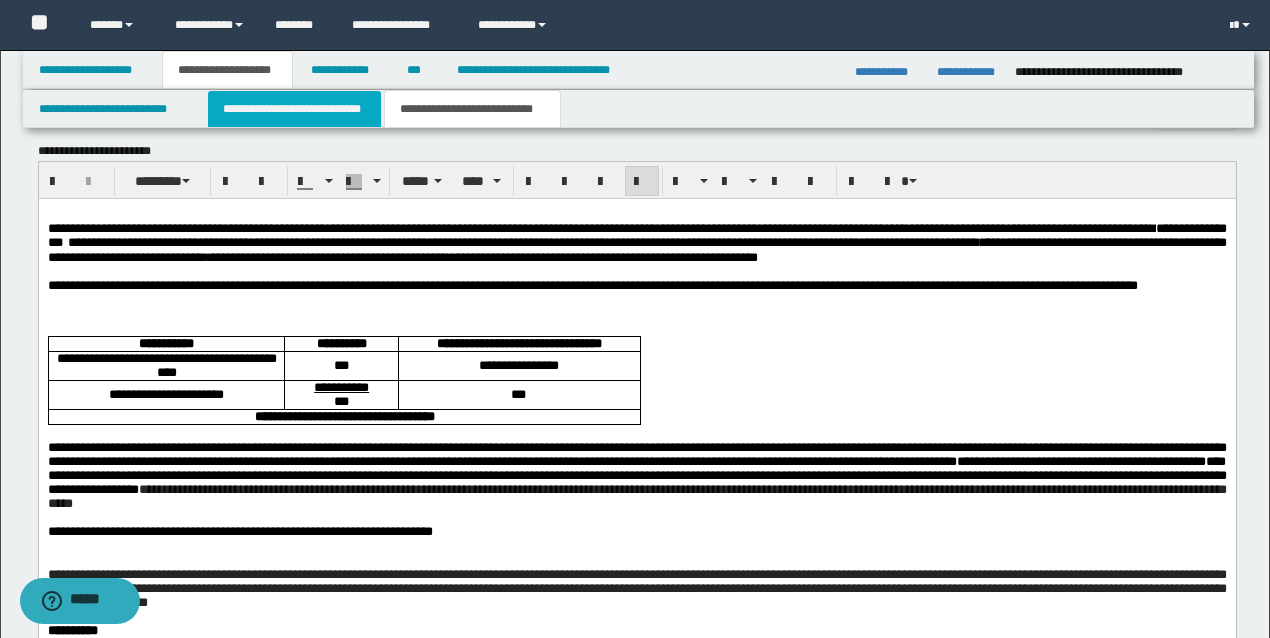 click on "**********" at bounding box center [294, 109] 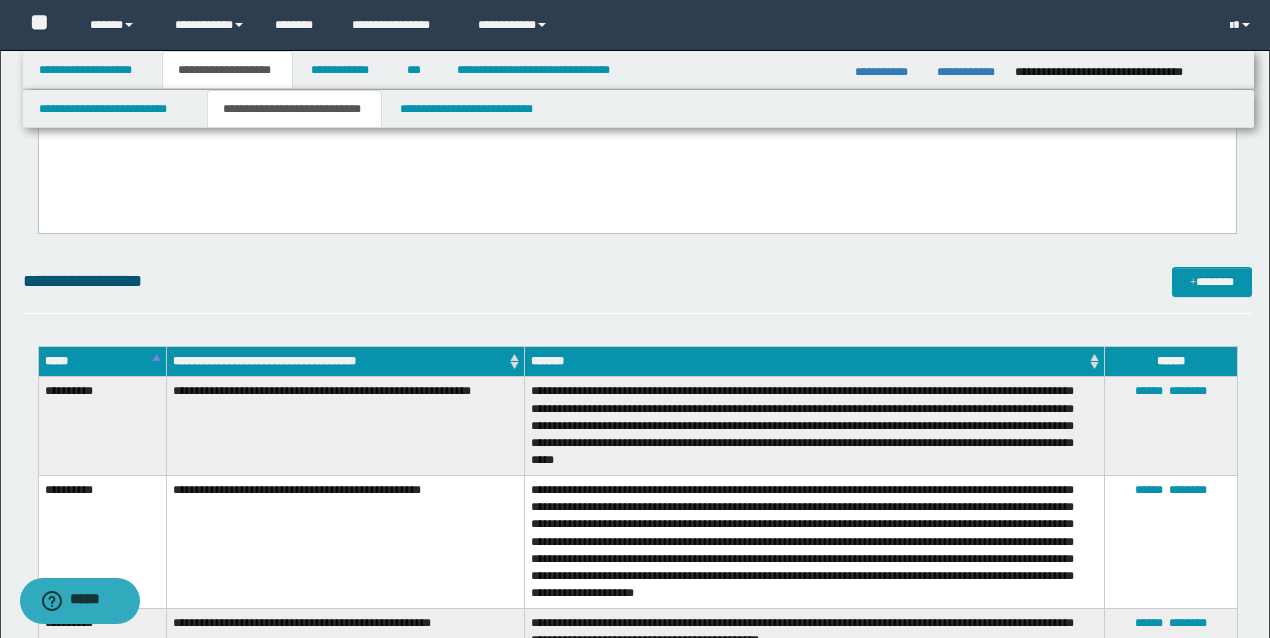 scroll, scrollTop: 1902, scrollLeft: 0, axis: vertical 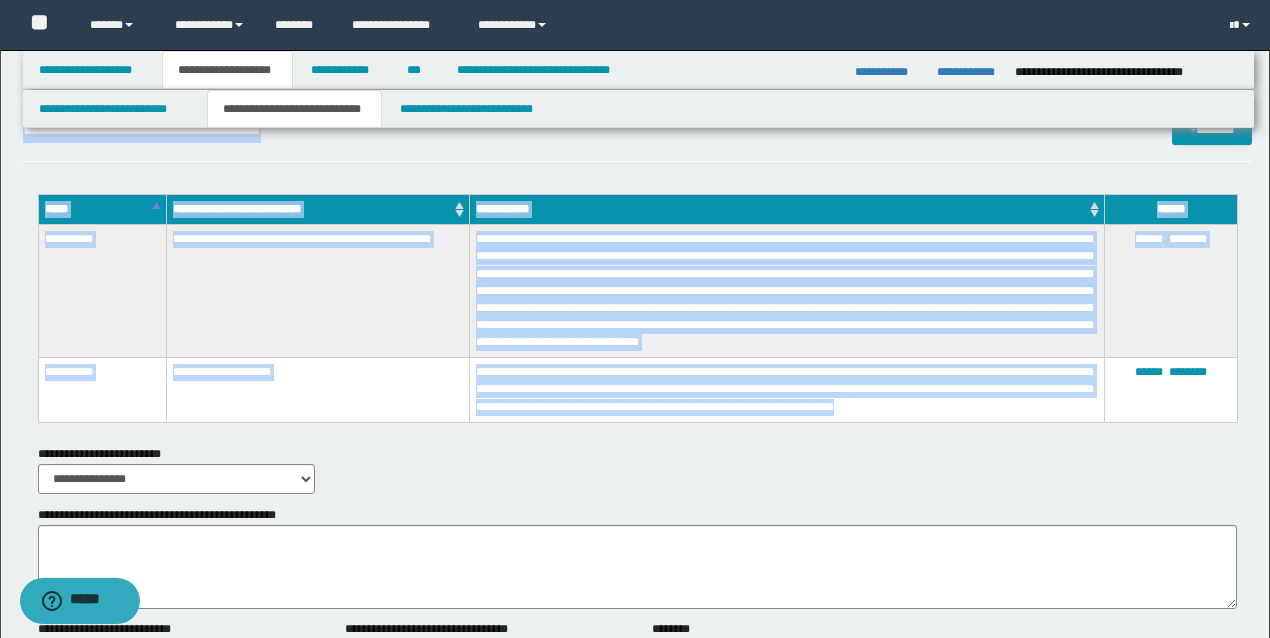 drag, startPoint x: 44, startPoint y: 225, endPoint x: 1121, endPoint y: 399, distance: 1090.9652 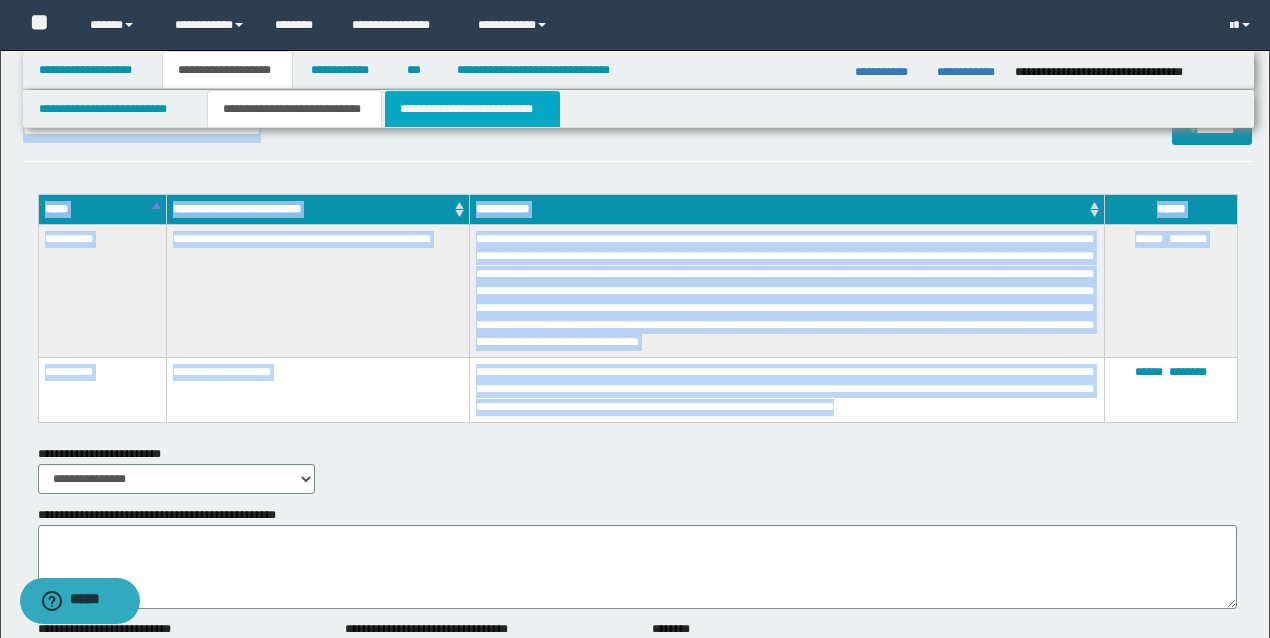 click on "**********" at bounding box center (472, 109) 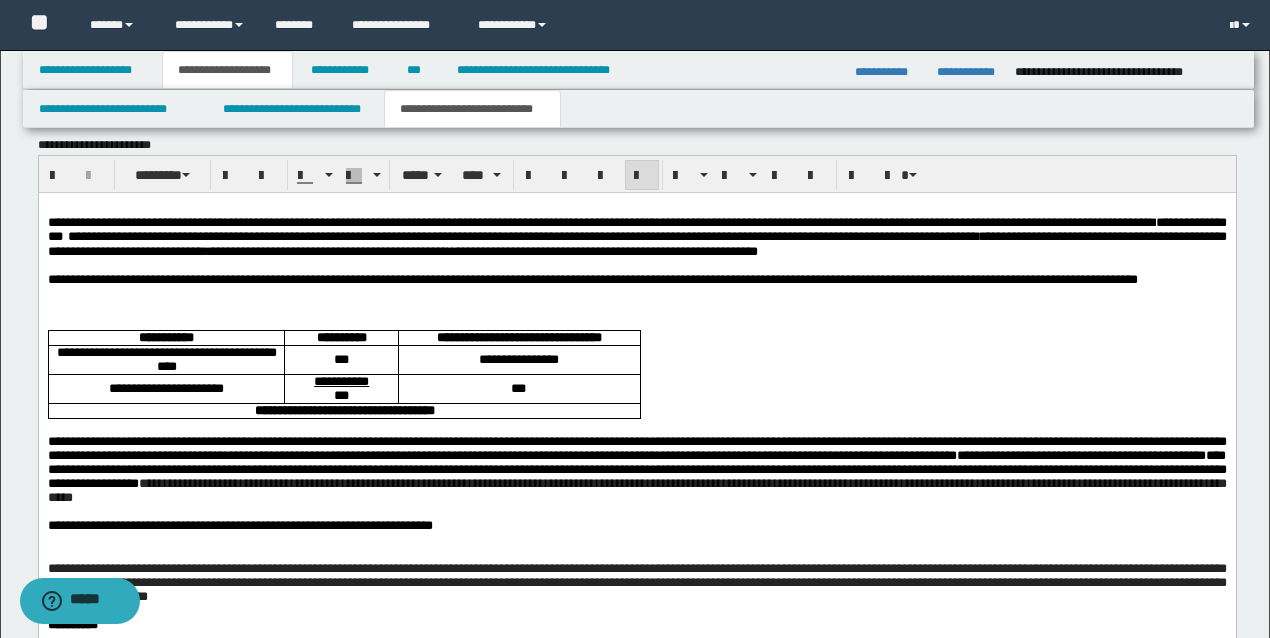 scroll, scrollTop: 1185, scrollLeft: 0, axis: vertical 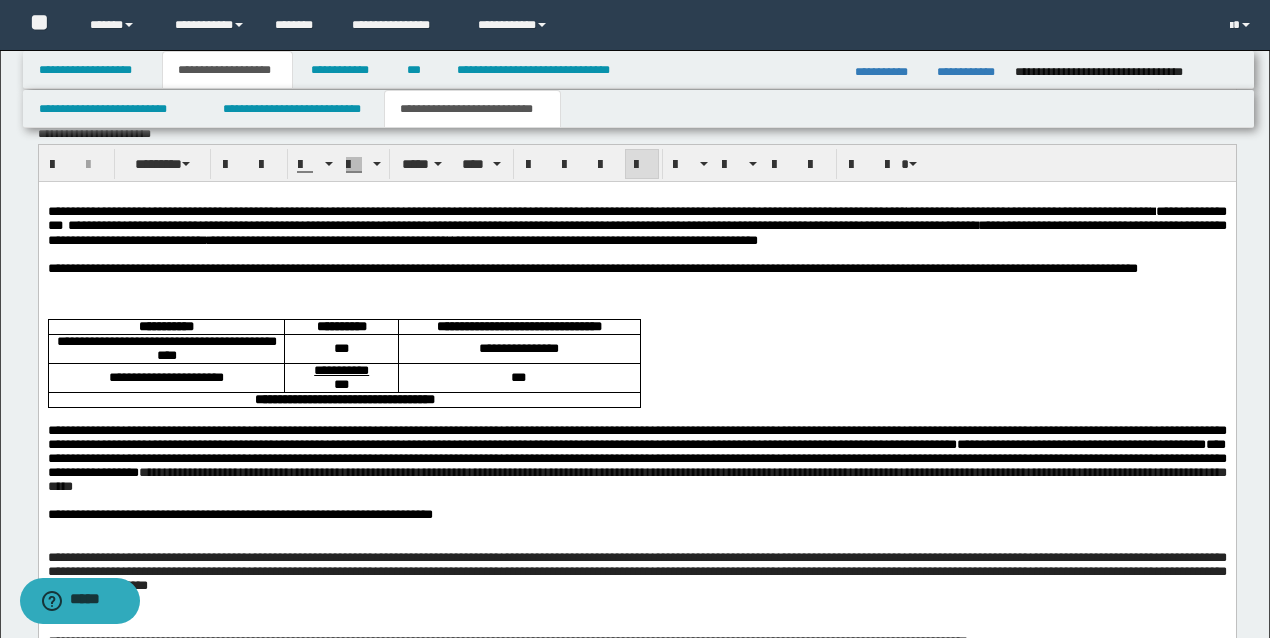 click at bounding box center (636, 282) 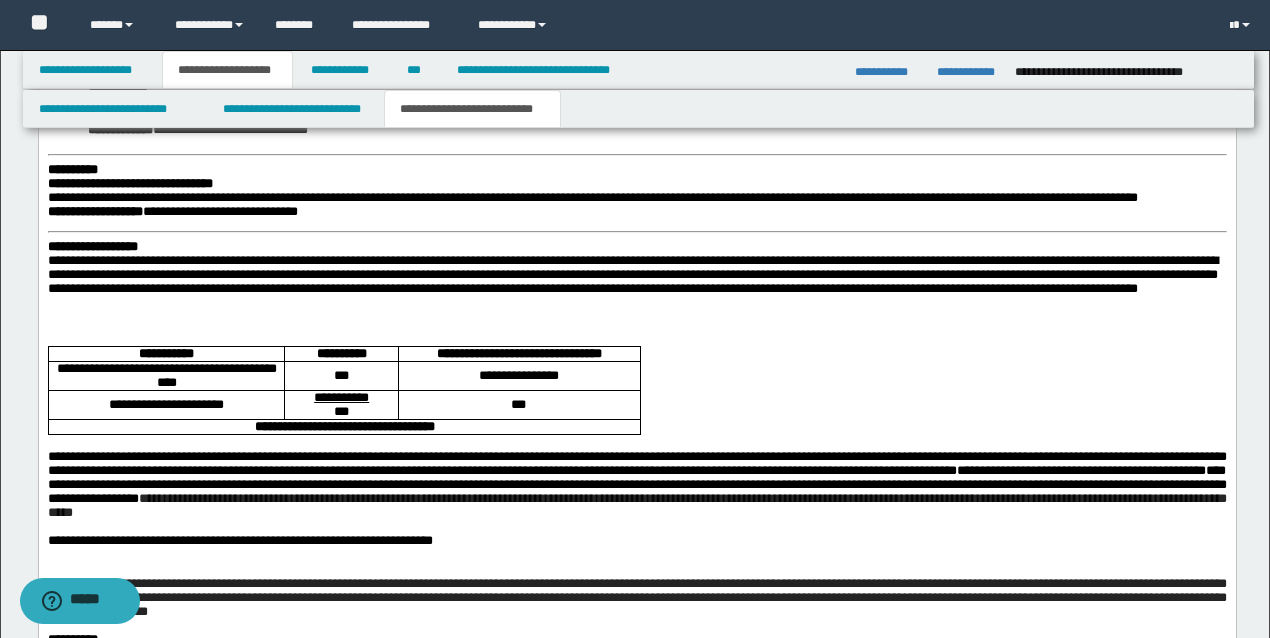 scroll, scrollTop: 2052, scrollLeft: 0, axis: vertical 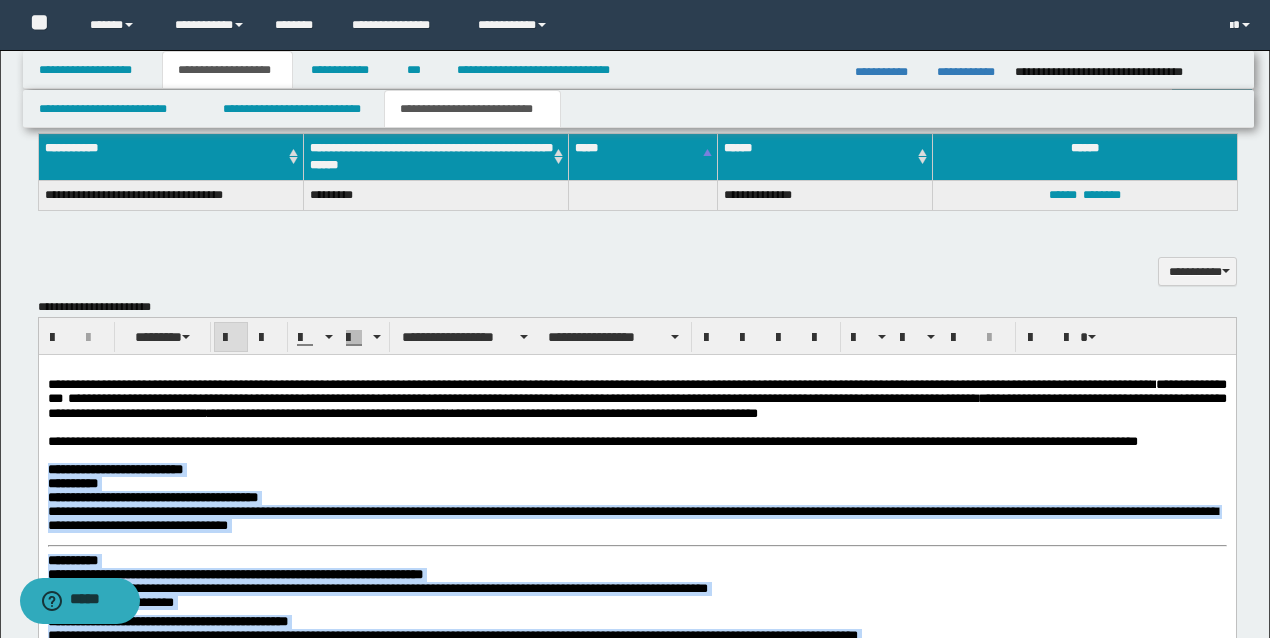 drag, startPoint x: 309, startPoint y: 1372, endPoint x: 45, endPoint y: 509, distance: 902.4772 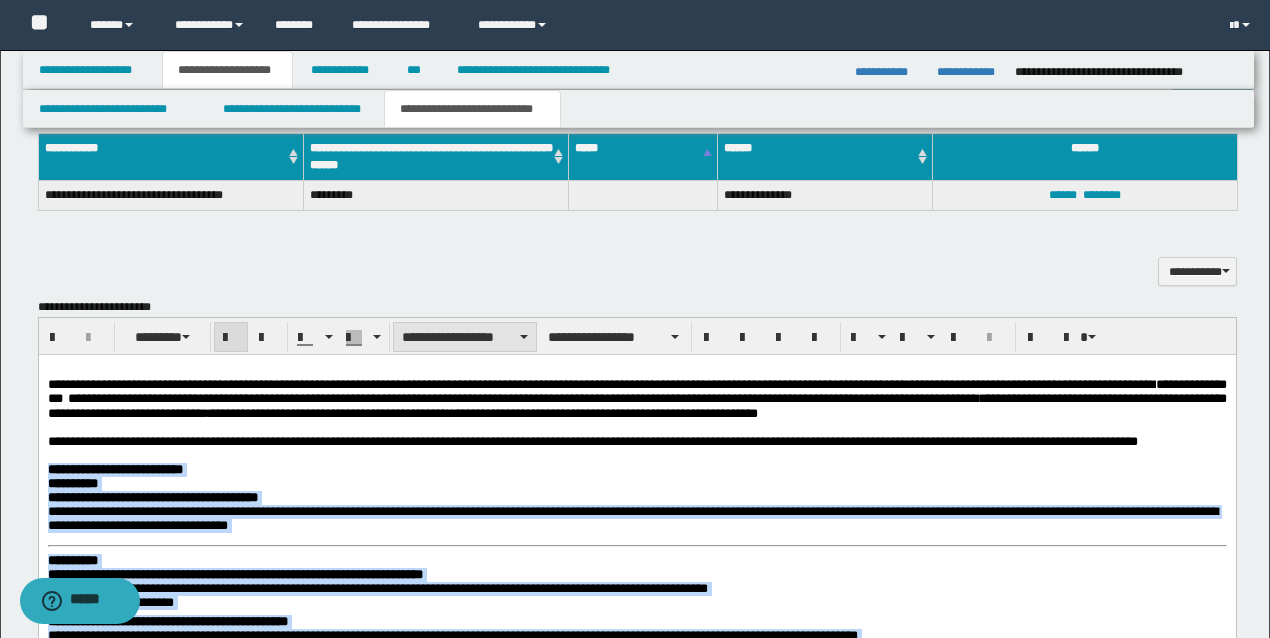 click on "**********" at bounding box center (465, 337) 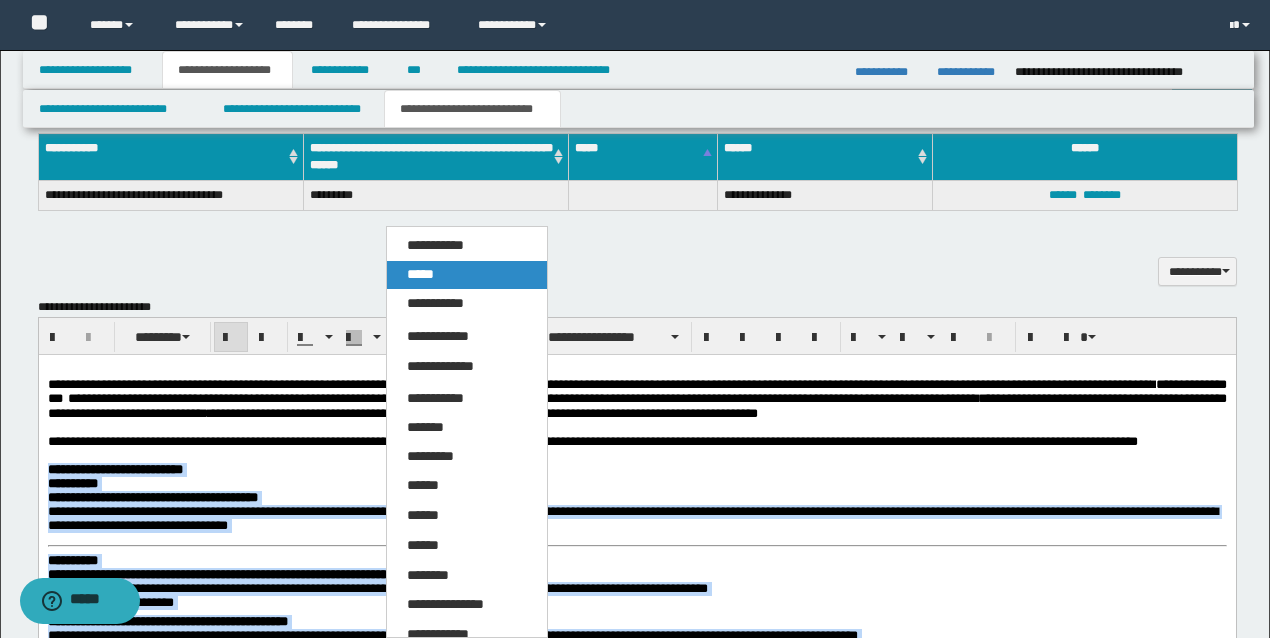 click on "*****" at bounding box center [420, 274] 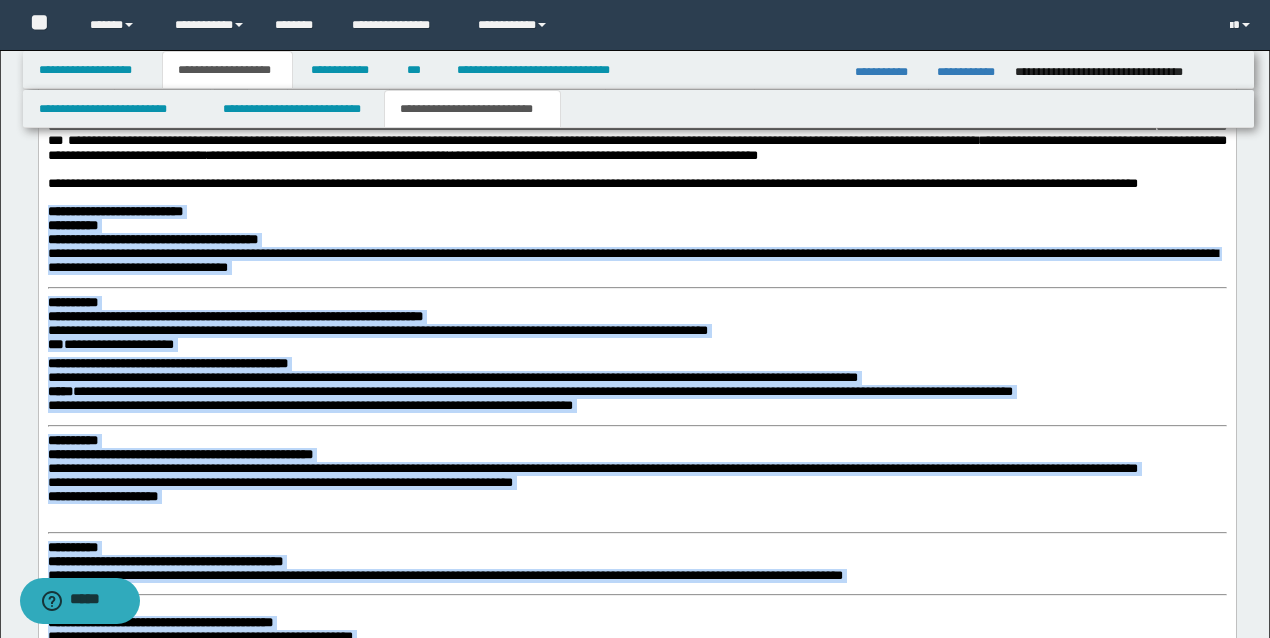 scroll, scrollTop: 1278, scrollLeft: 0, axis: vertical 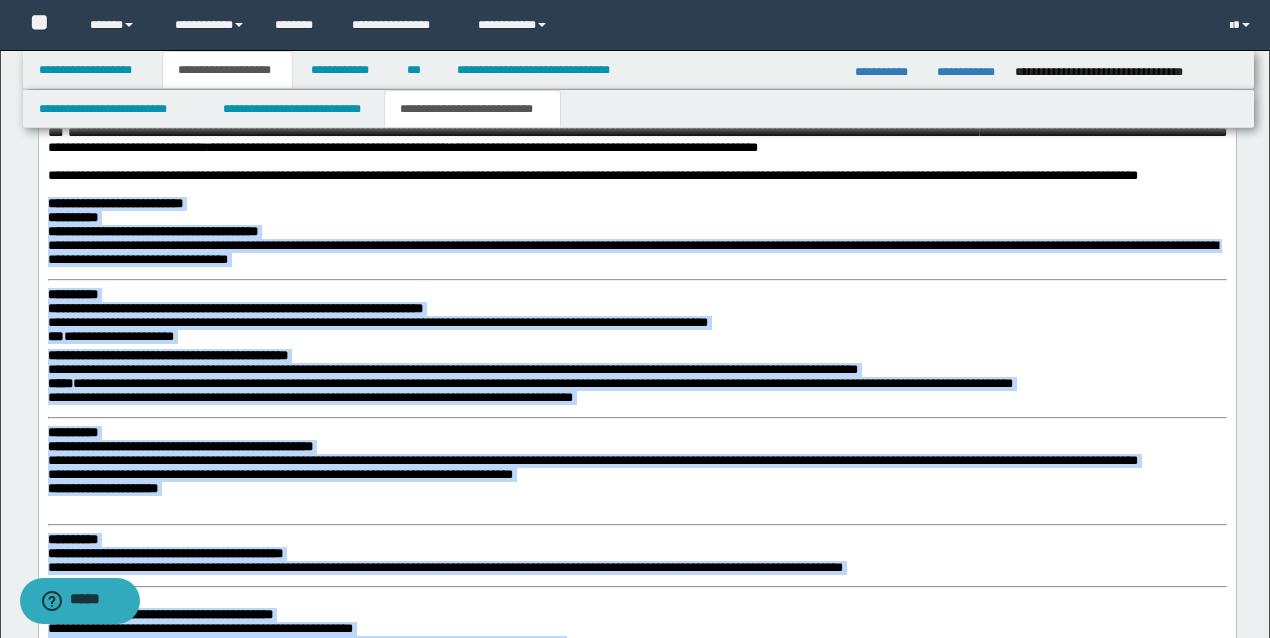 click on "**********" at bounding box center (72, 293) 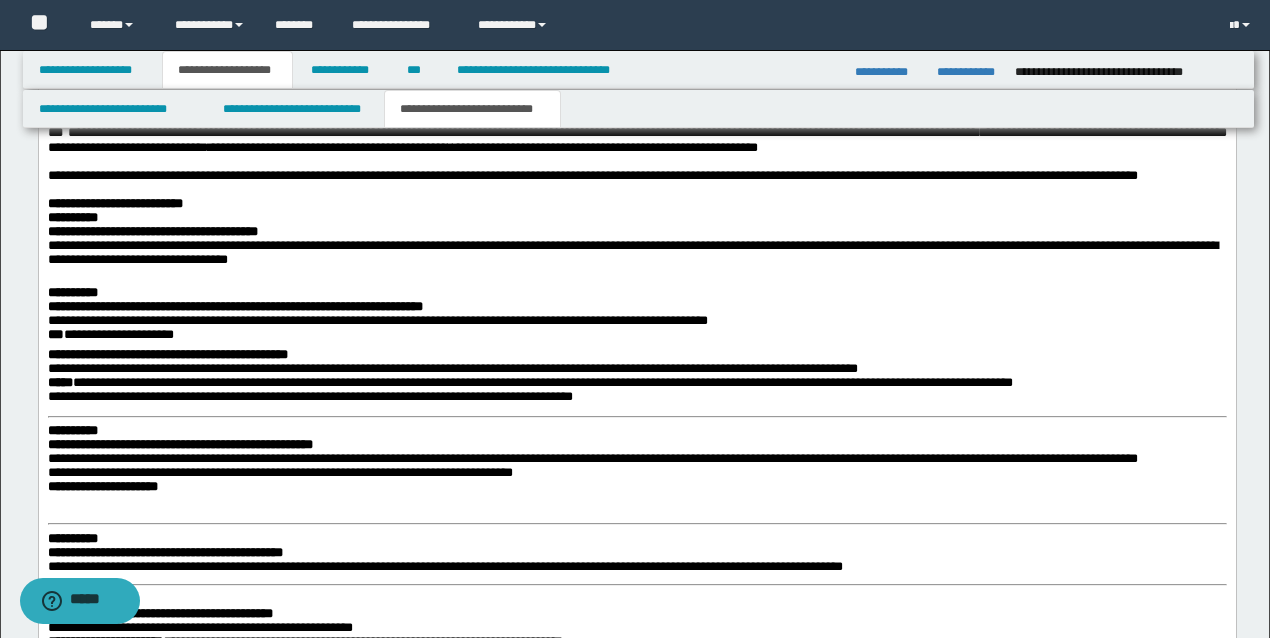 click on "**********" at bounding box center (636, 930) 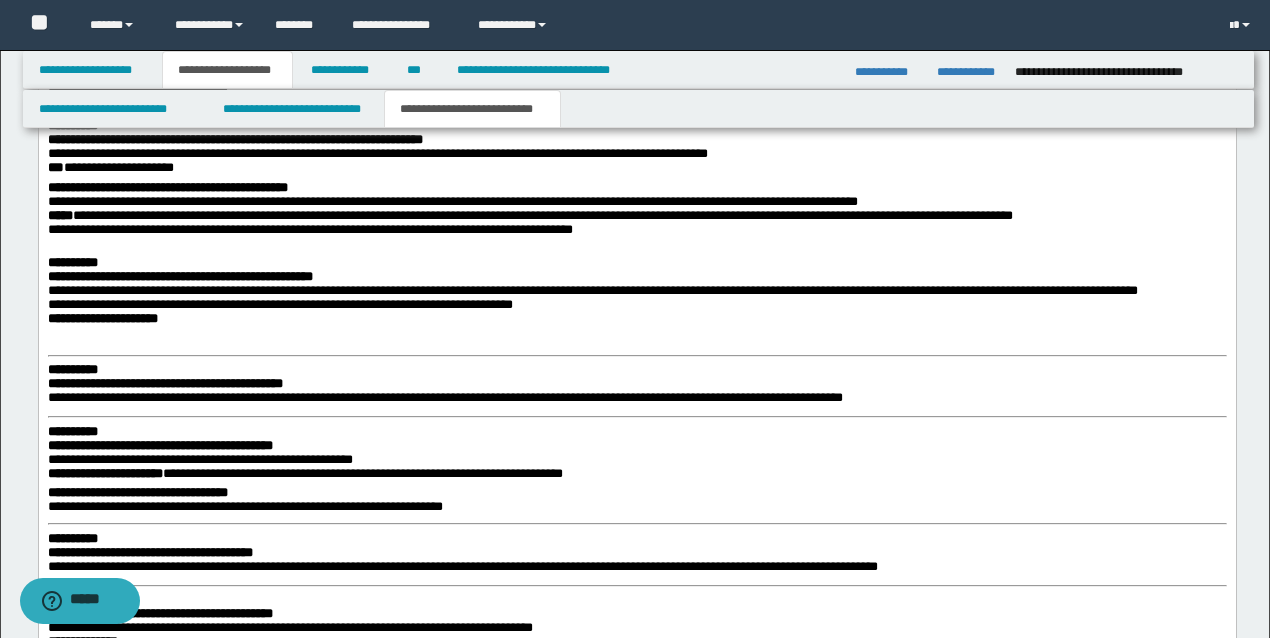 scroll, scrollTop: 1478, scrollLeft: 0, axis: vertical 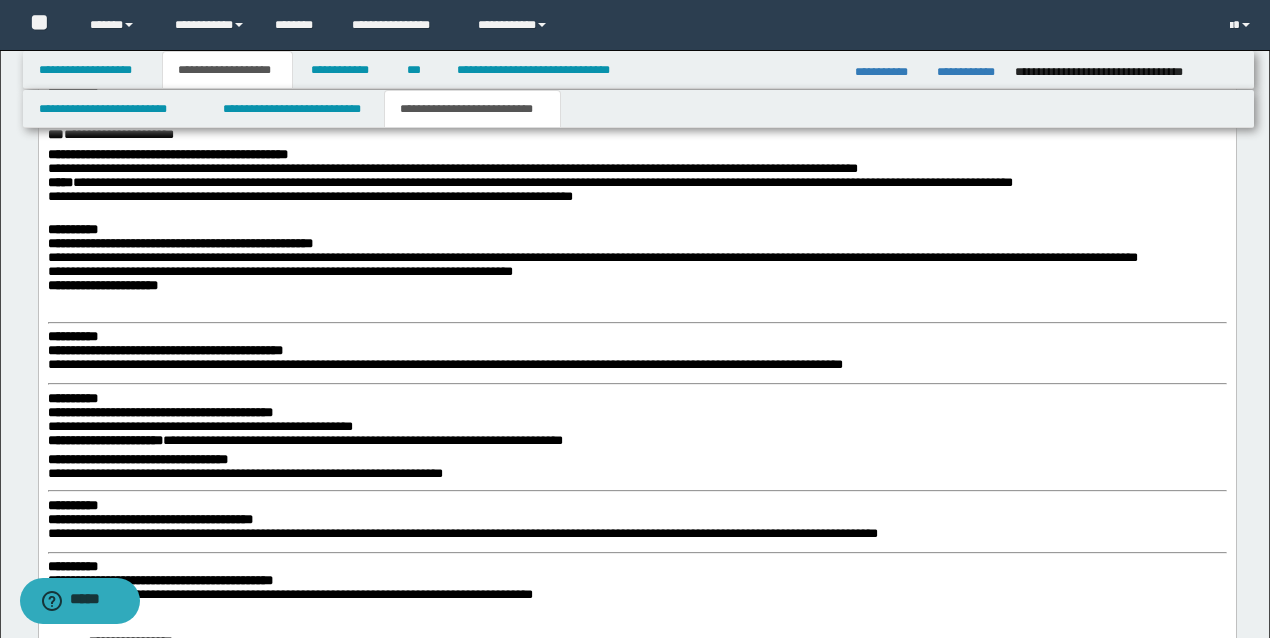 click on "**********" at bounding box center [72, 336] 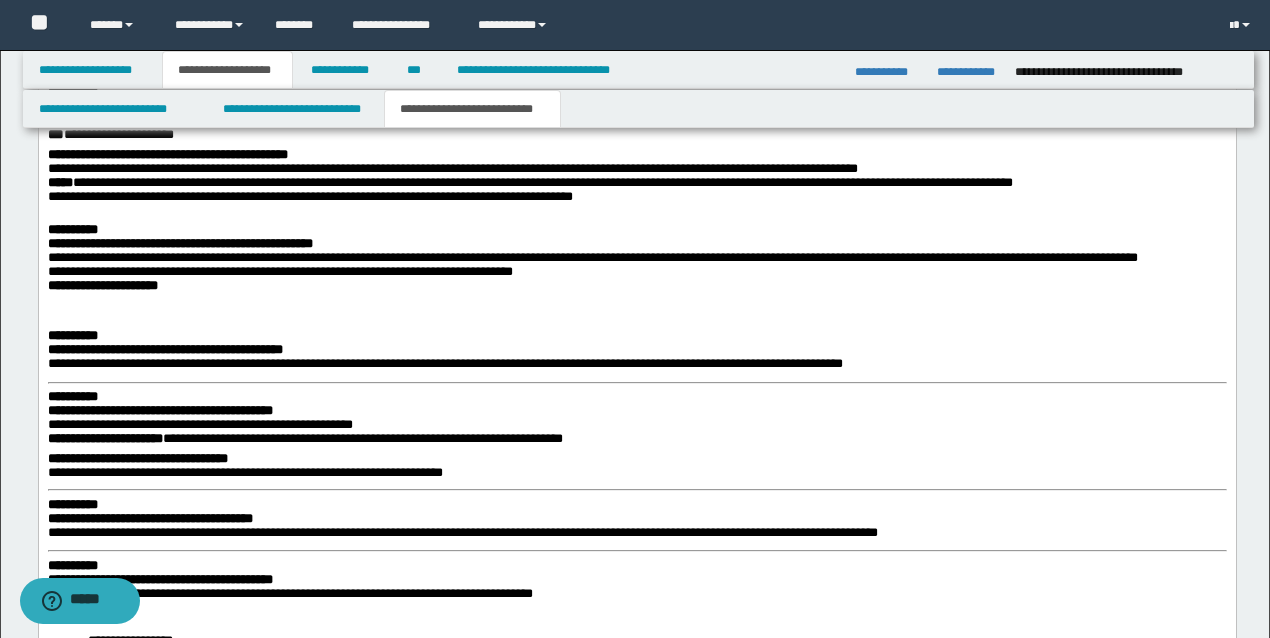 click on "**********" at bounding box center (72, 396) 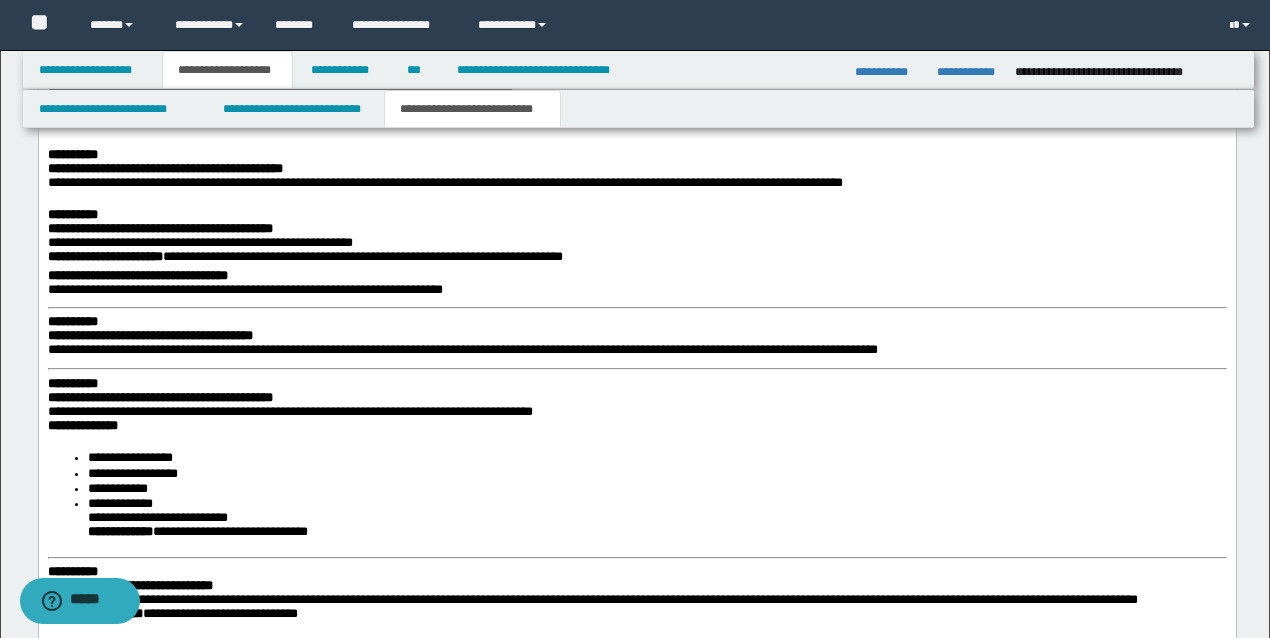 scroll, scrollTop: 1678, scrollLeft: 0, axis: vertical 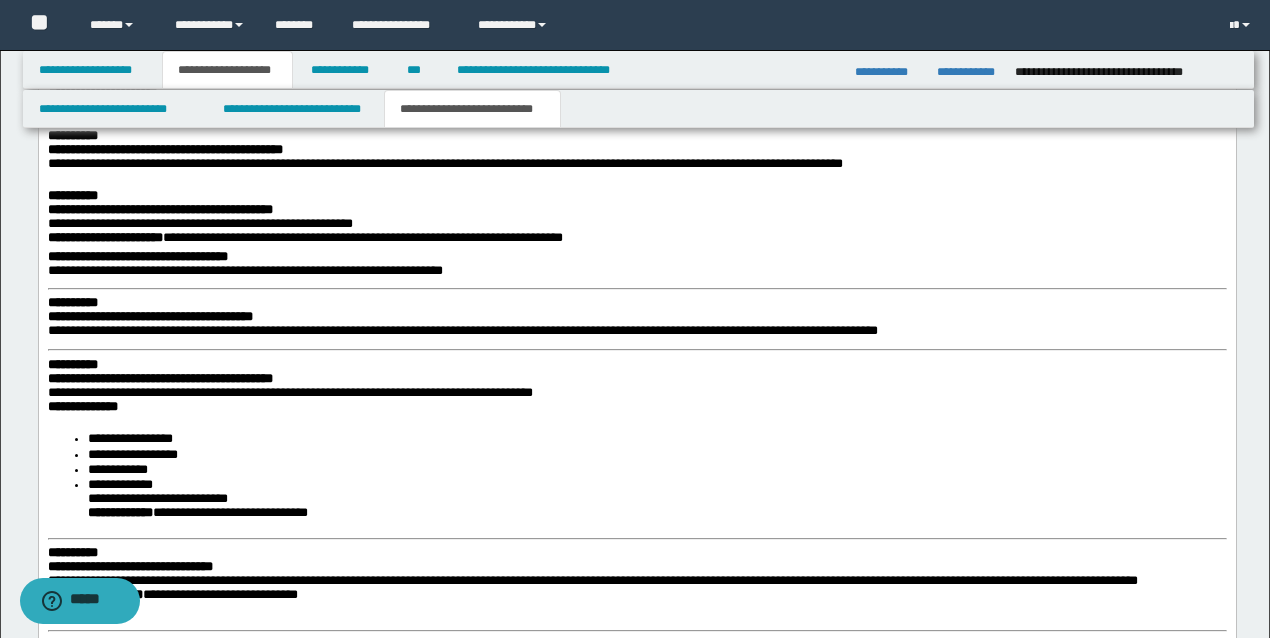 click on "**********" at bounding box center (72, 302) 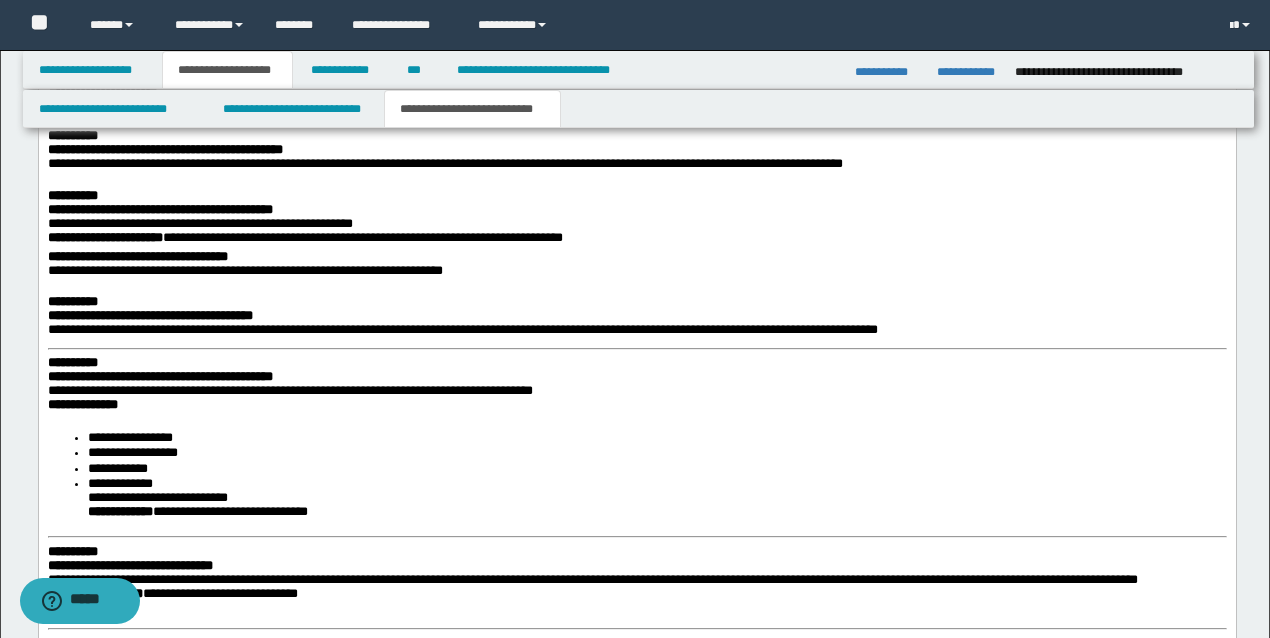 click on "**********" at bounding box center [72, 362] 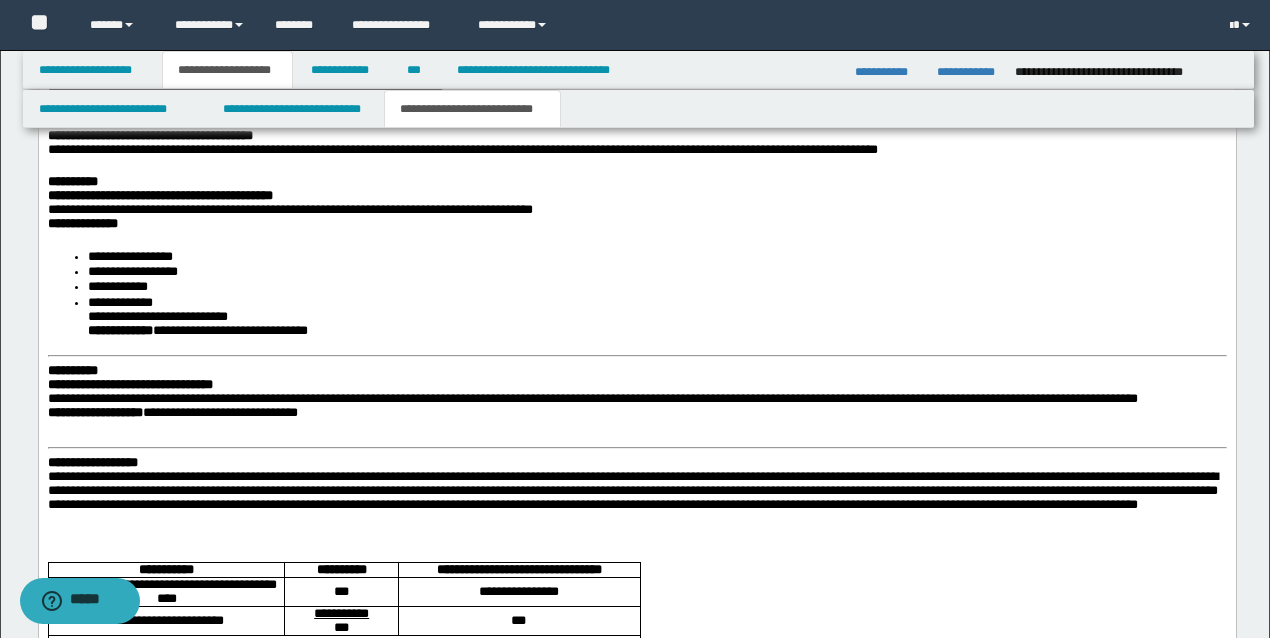 scroll, scrollTop: 1878, scrollLeft: 0, axis: vertical 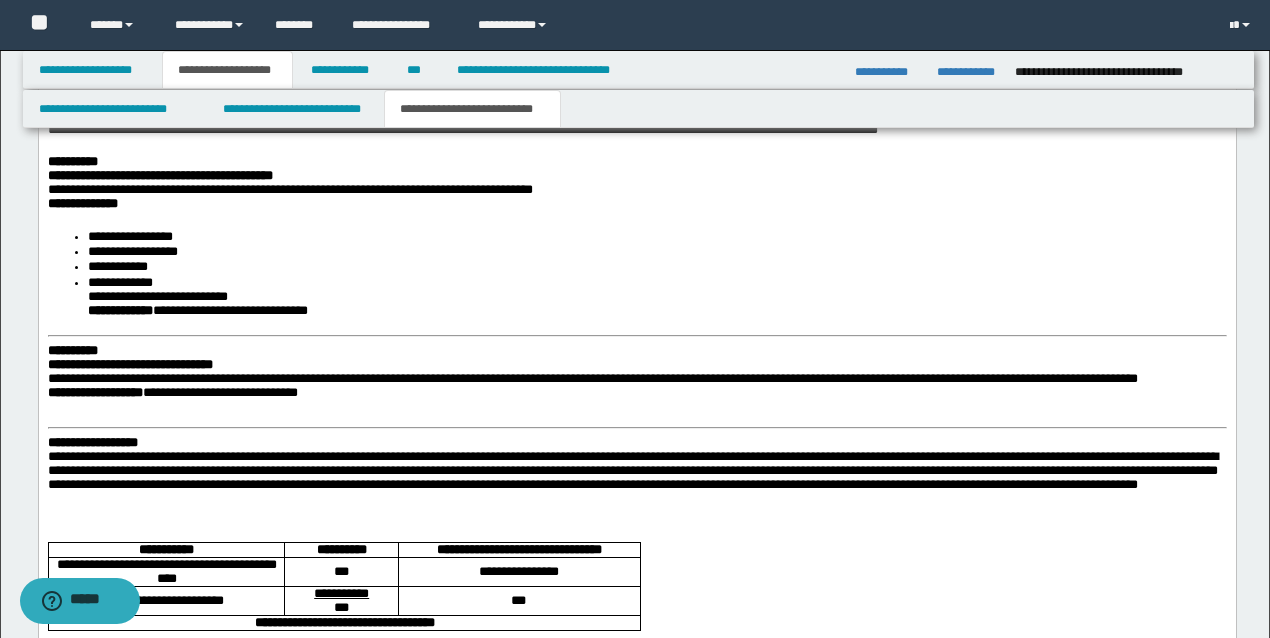 click on "**********" at bounding box center (72, 350) 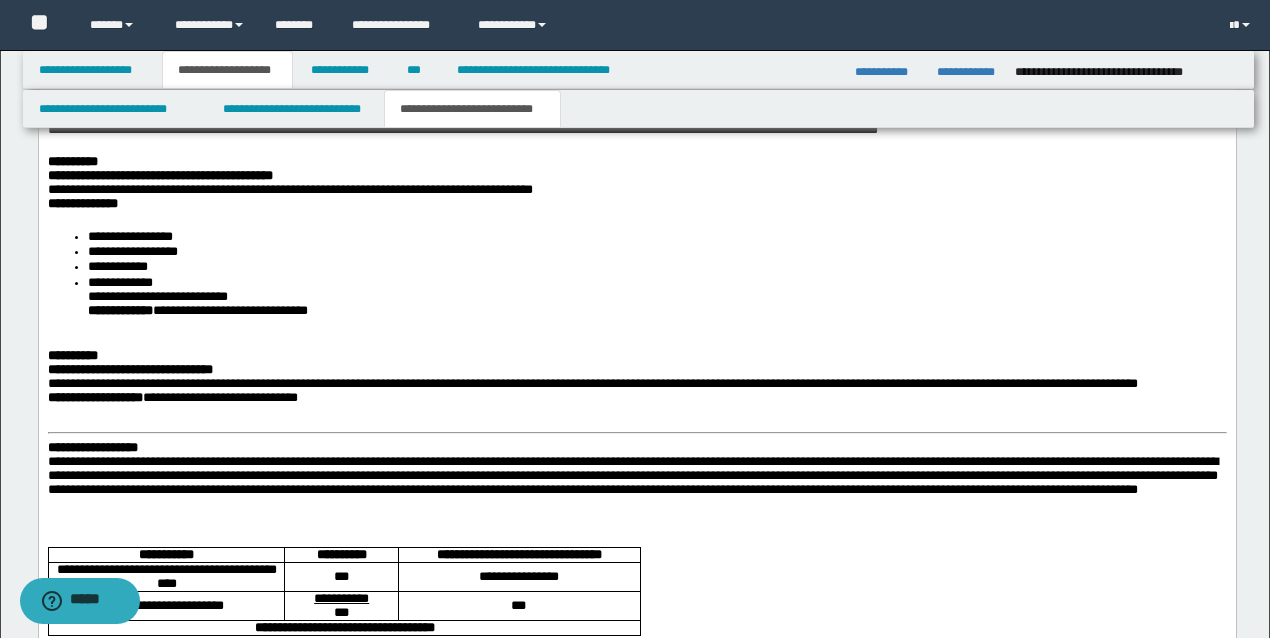 click on "**********" at bounding box center [636, 331] 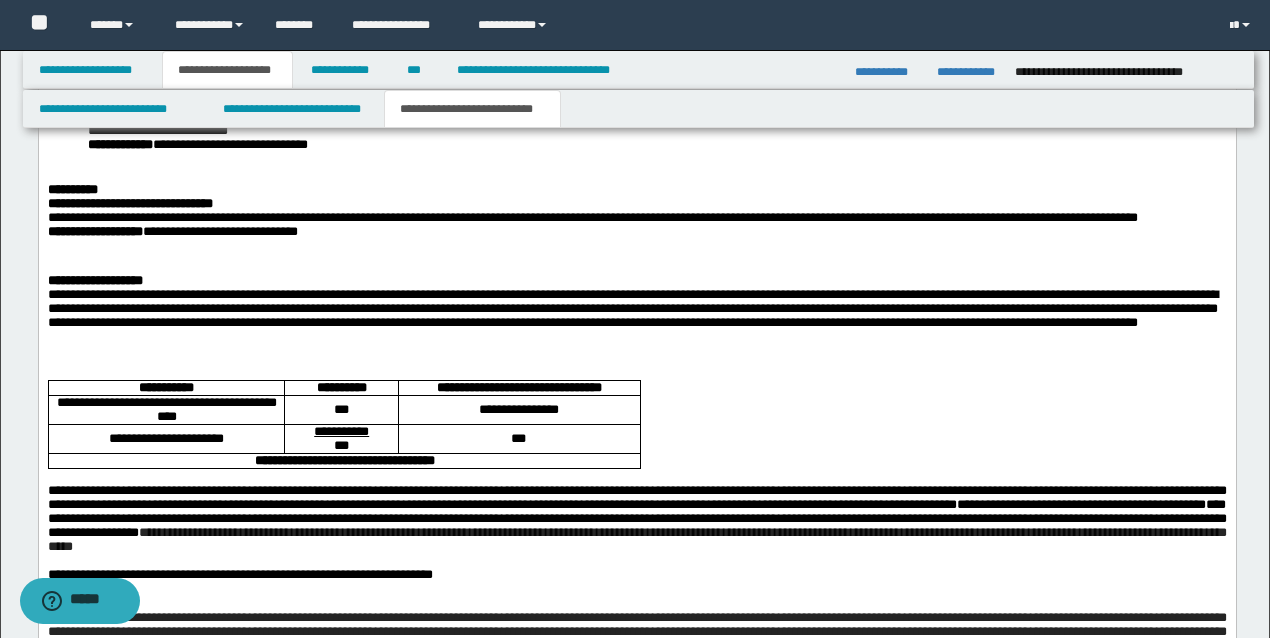 scroll, scrollTop: 2145, scrollLeft: 0, axis: vertical 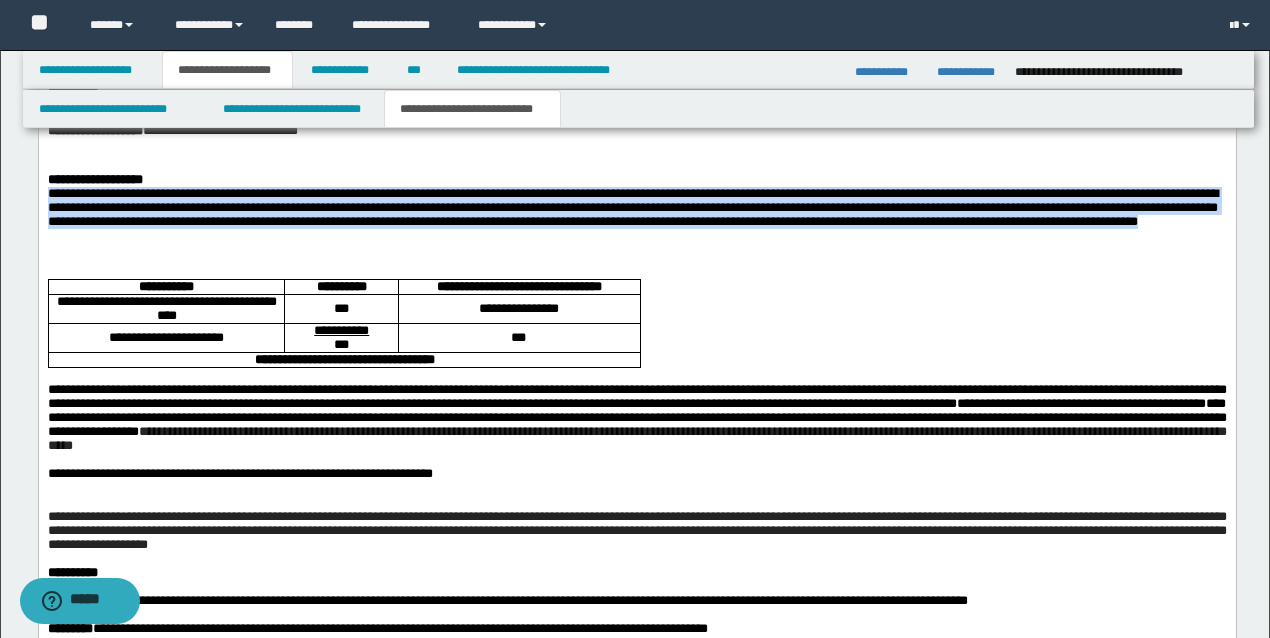 drag, startPoint x: 691, startPoint y: 299, endPoint x: 46, endPoint y: 251, distance: 646.78357 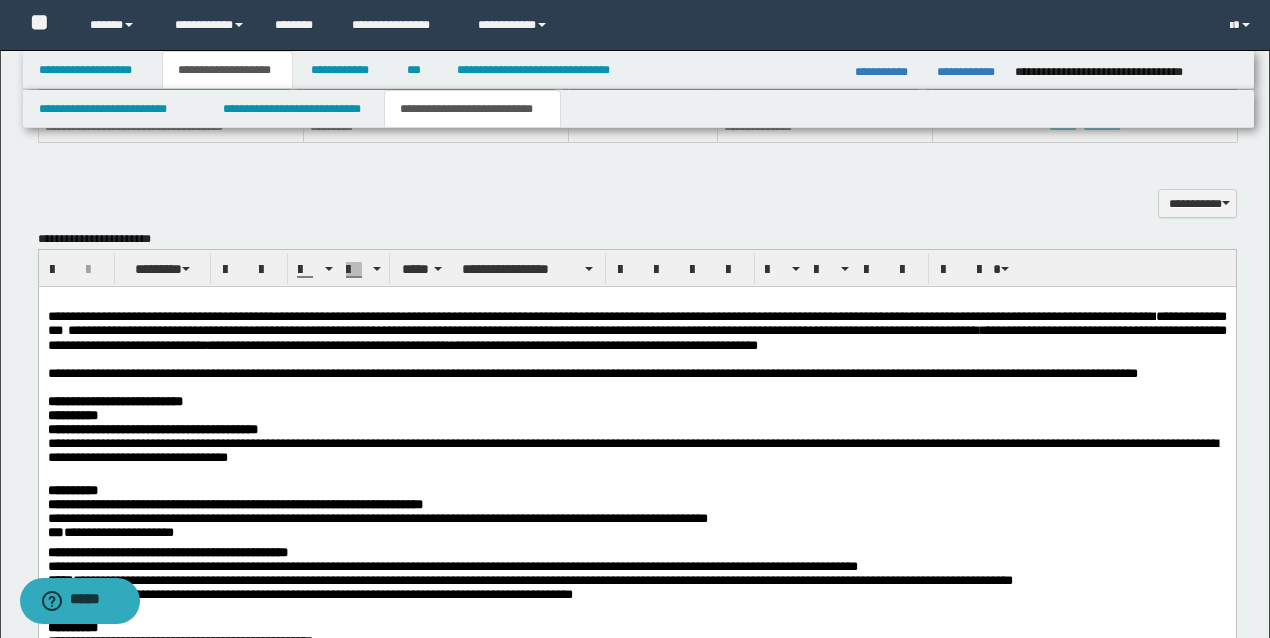 scroll, scrollTop: 1078, scrollLeft: 0, axis: vertical 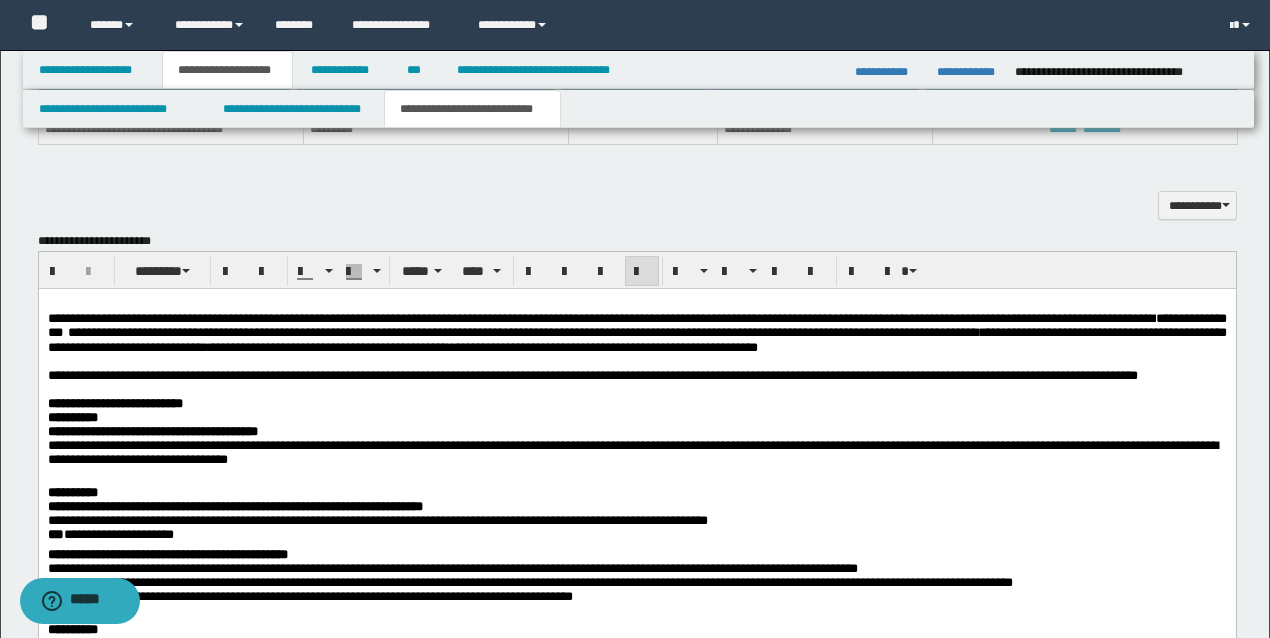 click on "**********" at bounding box center [636, 375] 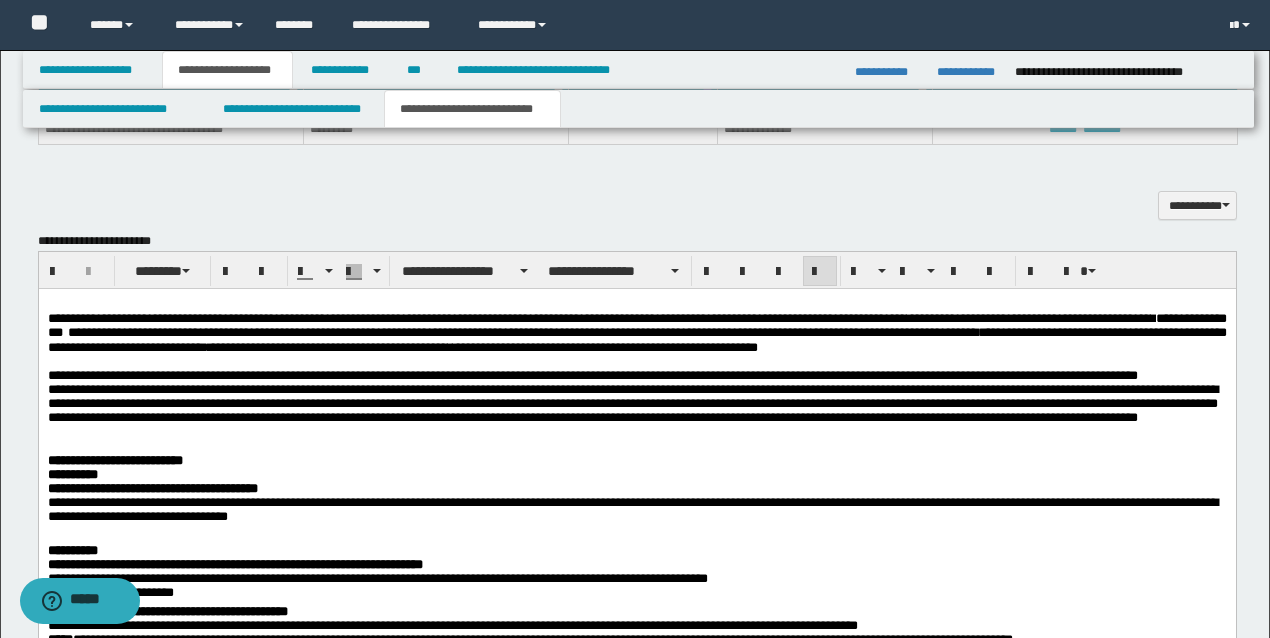 click on "**********" at bounding box center [636, 1120] 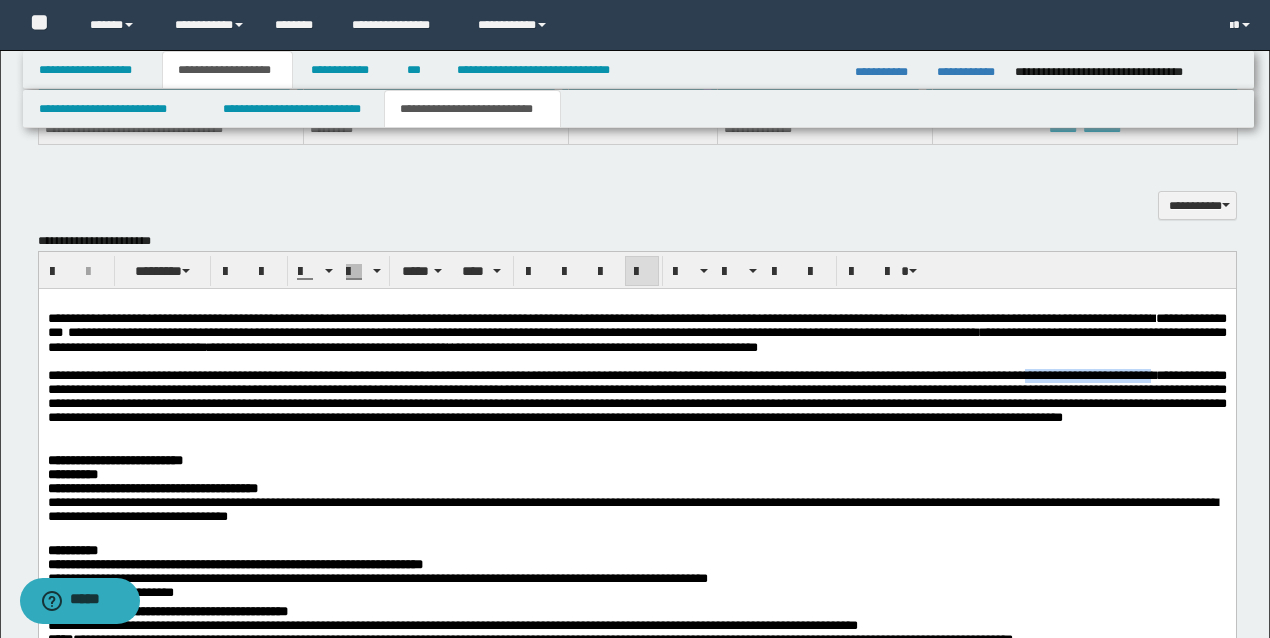 drag, startPoint x: 260, startPoint y: 404, endPoint x: 42, endPoint y: 415, distance: 218.27734 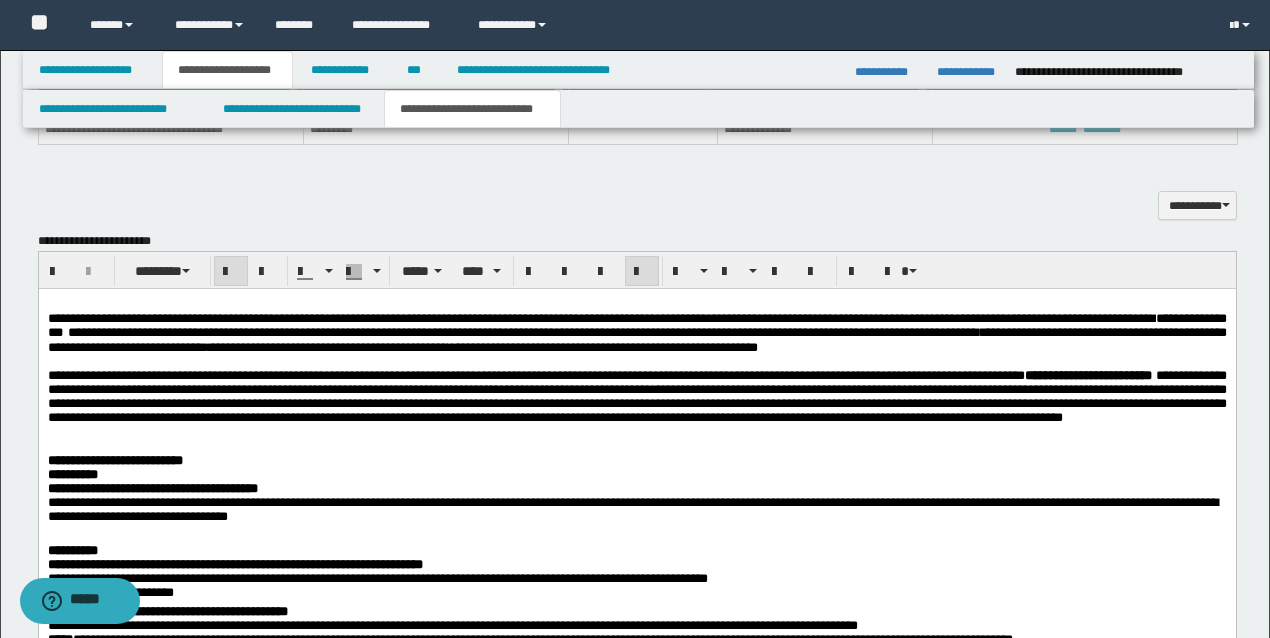 click on "**********" at bounding box center (1087, 374) 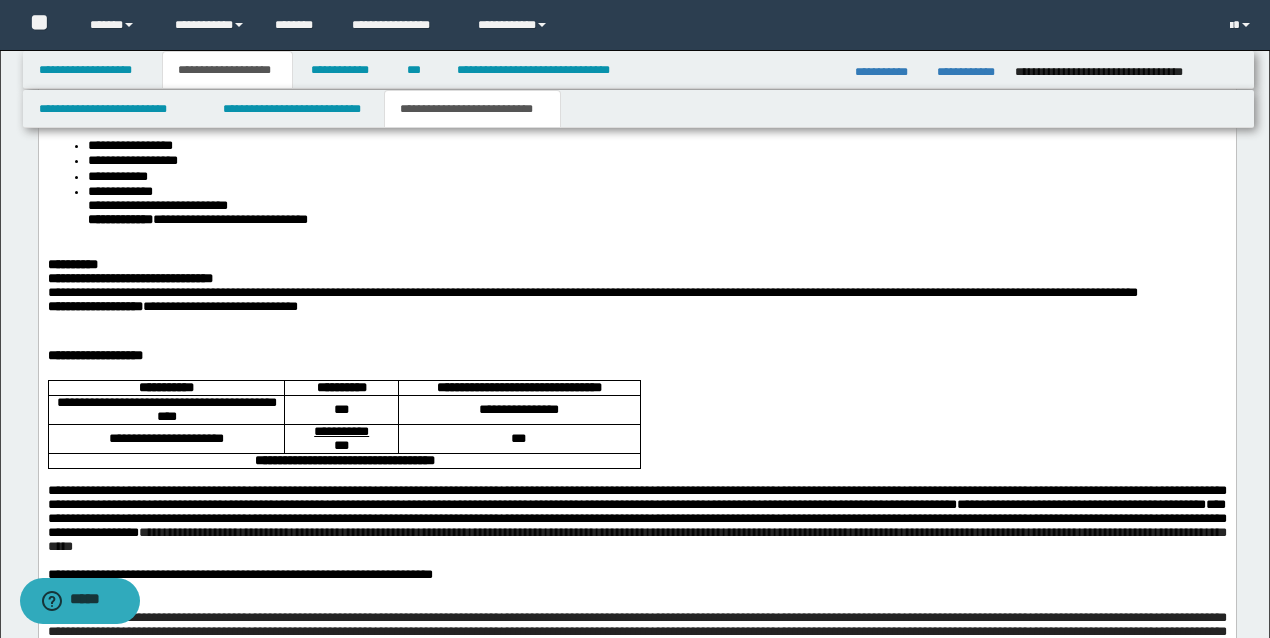 scroll, scrollTop: 2078, scrollLeft: 0, axis: vertical 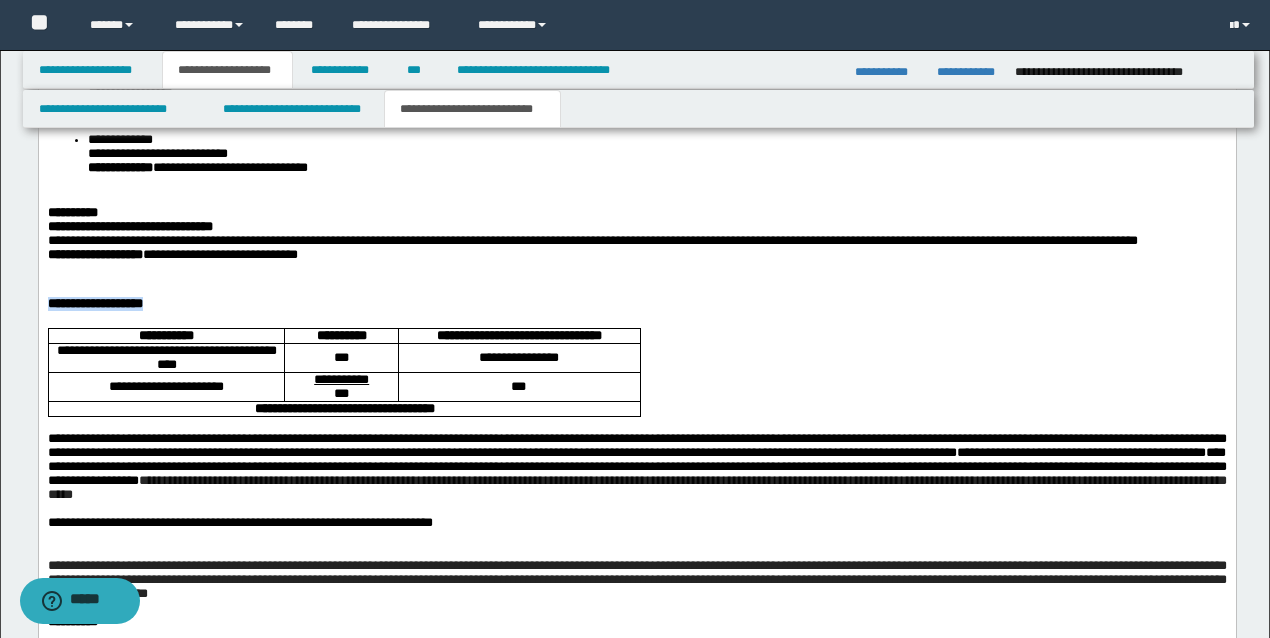 drag, startPoint x: 234, startPoint y: 354, endPoint x: 43, endPoint y: 359, distance: 191.06543 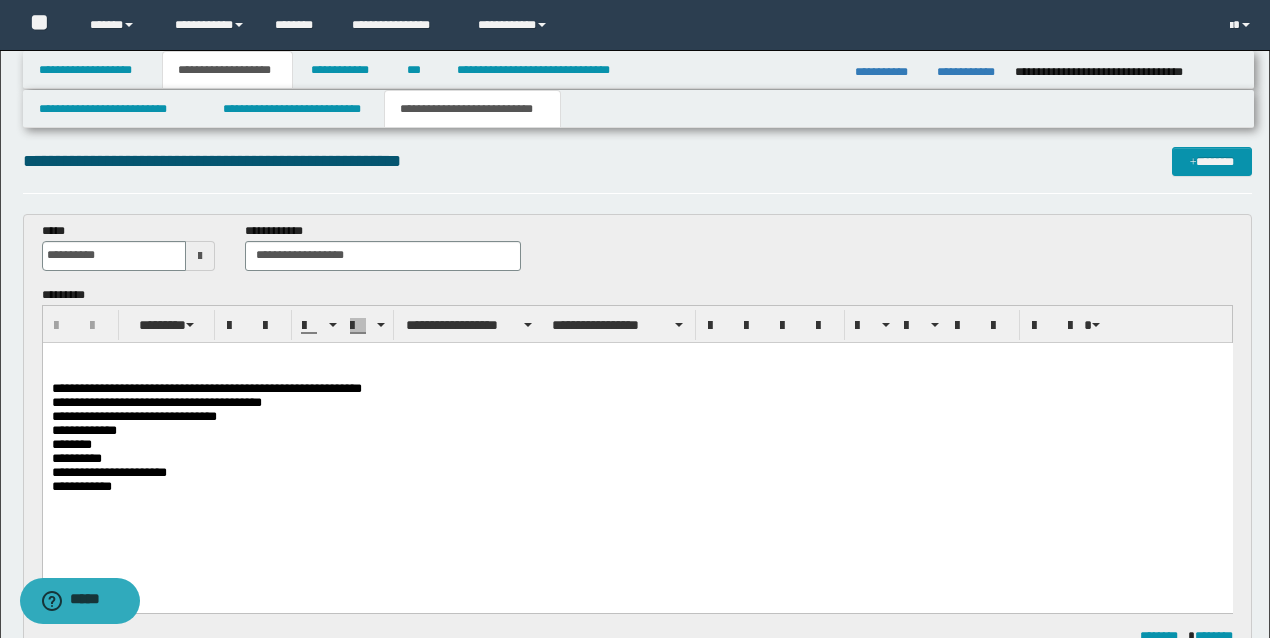 scroll, scrollTop: 78, scrollLeft: 0, axis: vertical 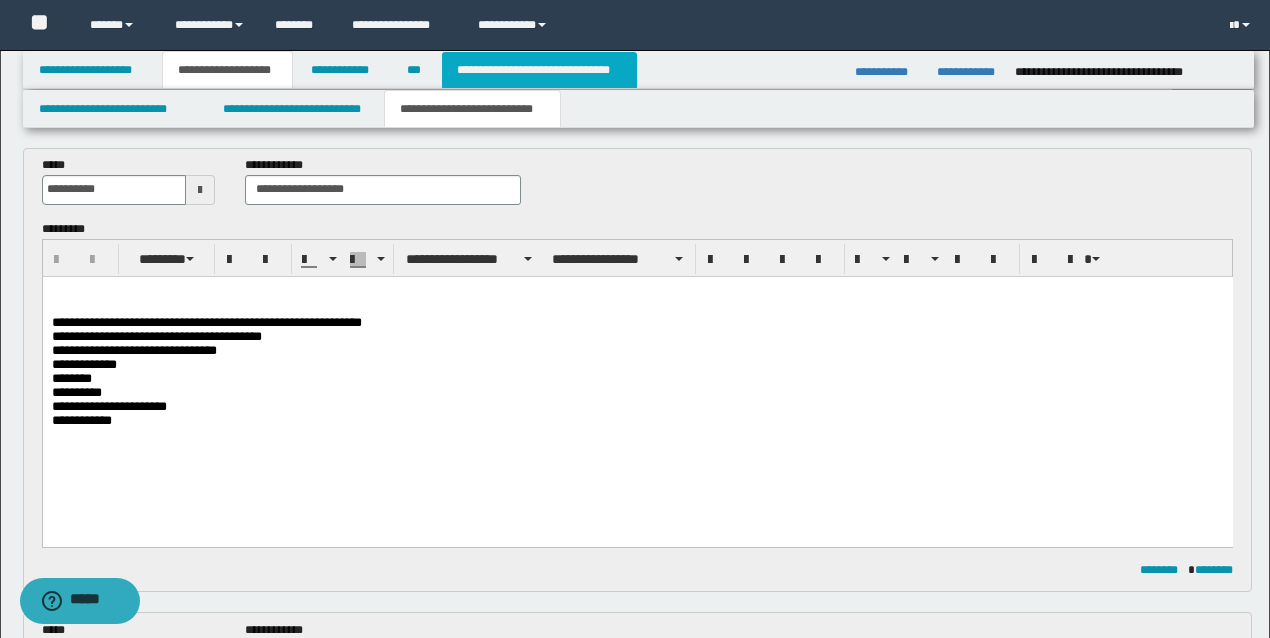 click on "**********" at bounding box center (539, 70) 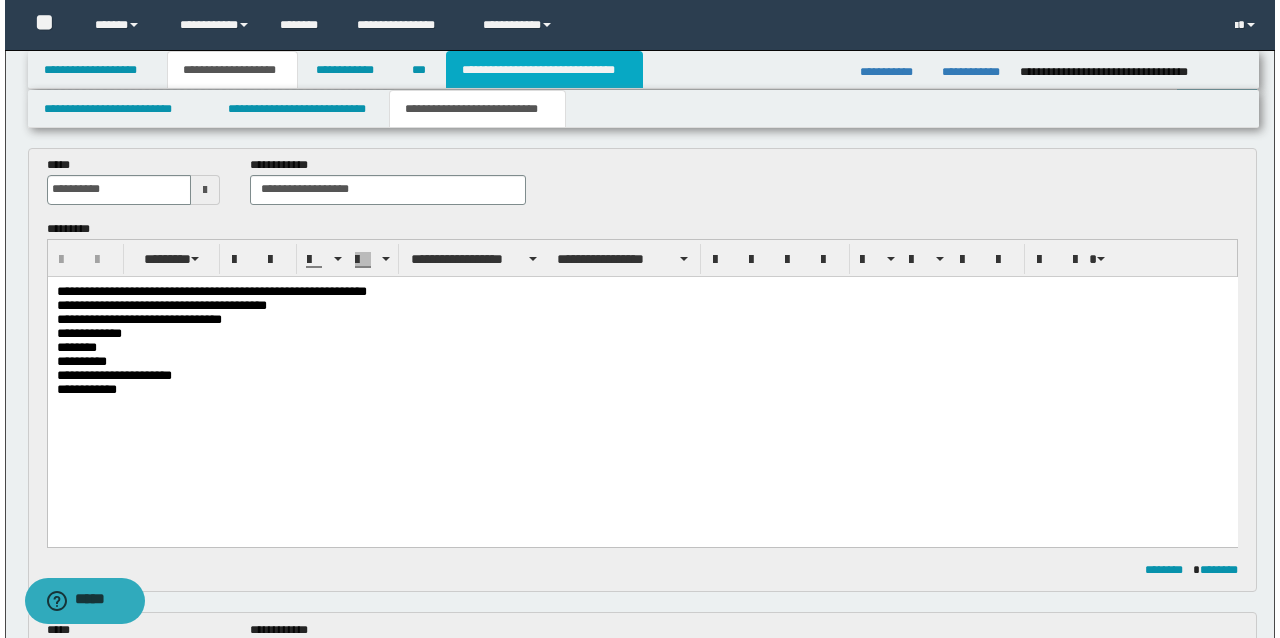 scroll, scrollTop: 0, scrollLeft: 0, axis: both 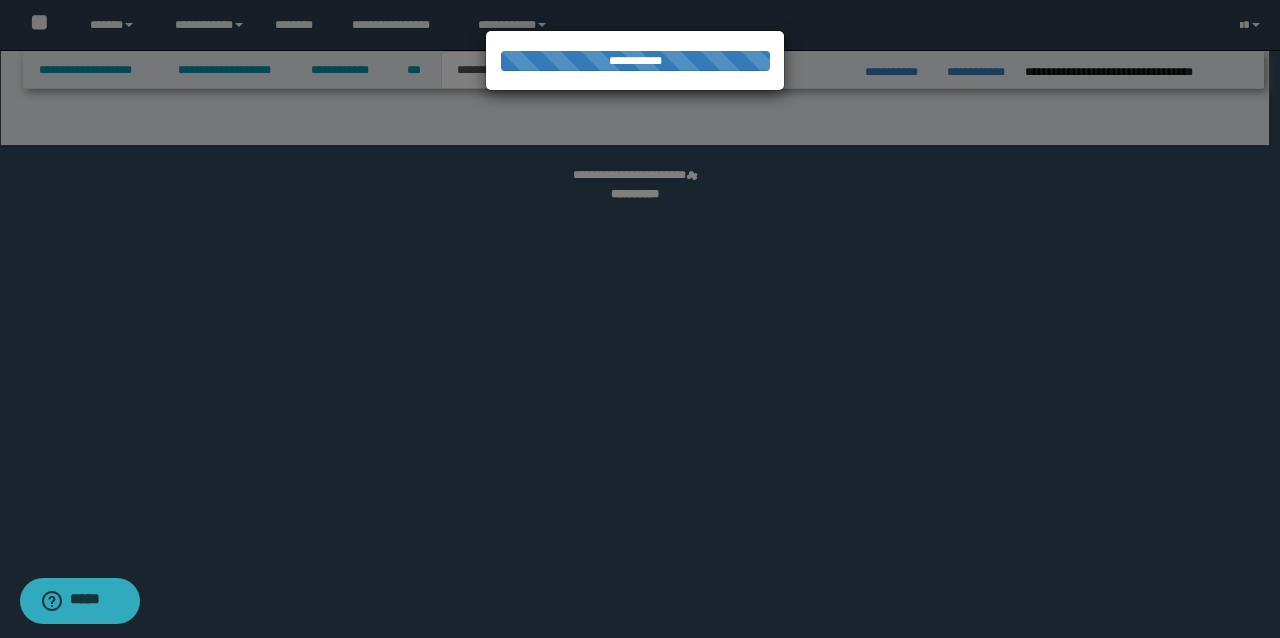 select on "*" 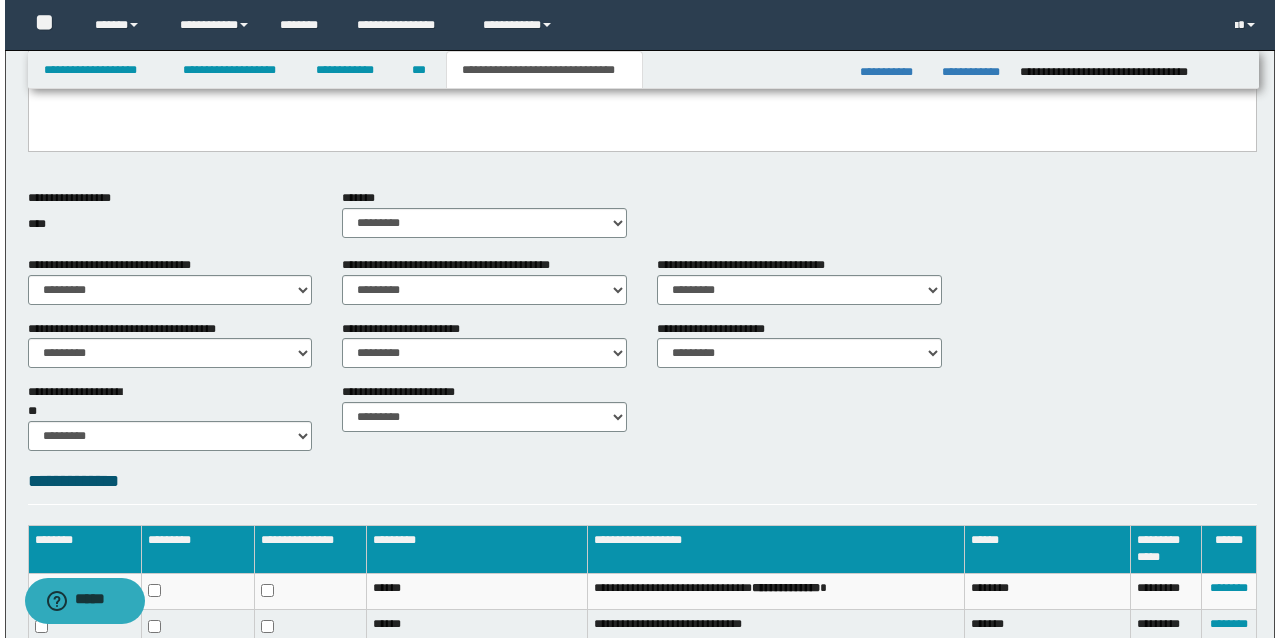 scroll, scrollTop: 817, scrollLeft: 0, axis: vertical 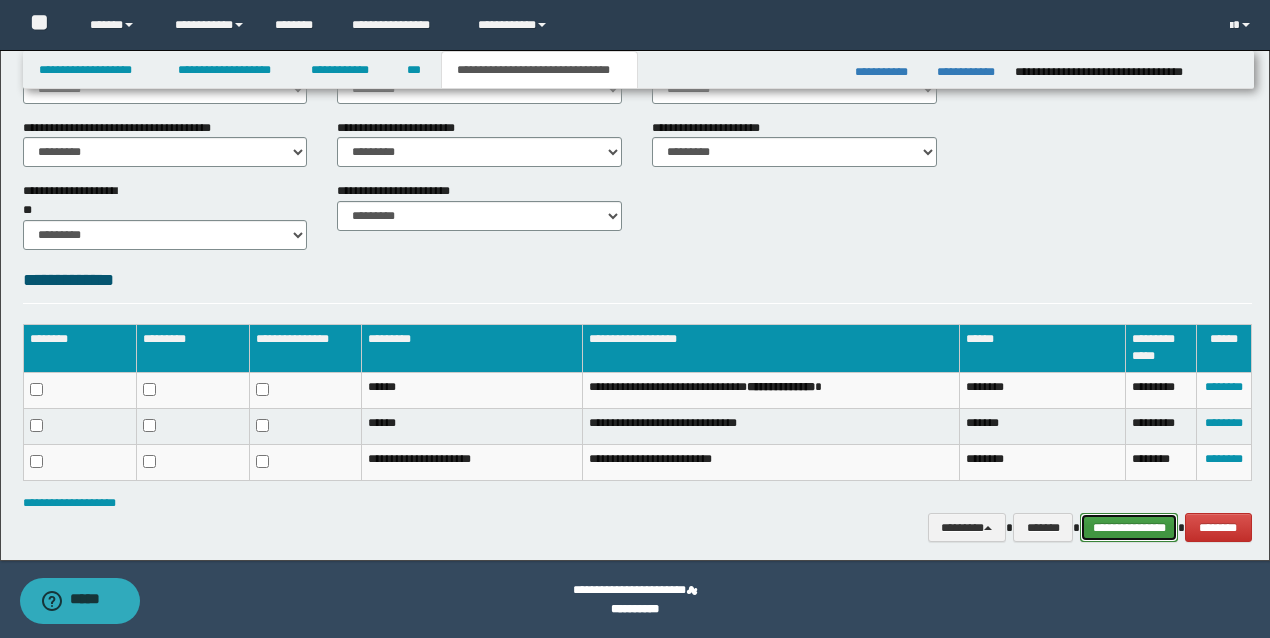 click on "**********" at bounding box center [1129, 527] 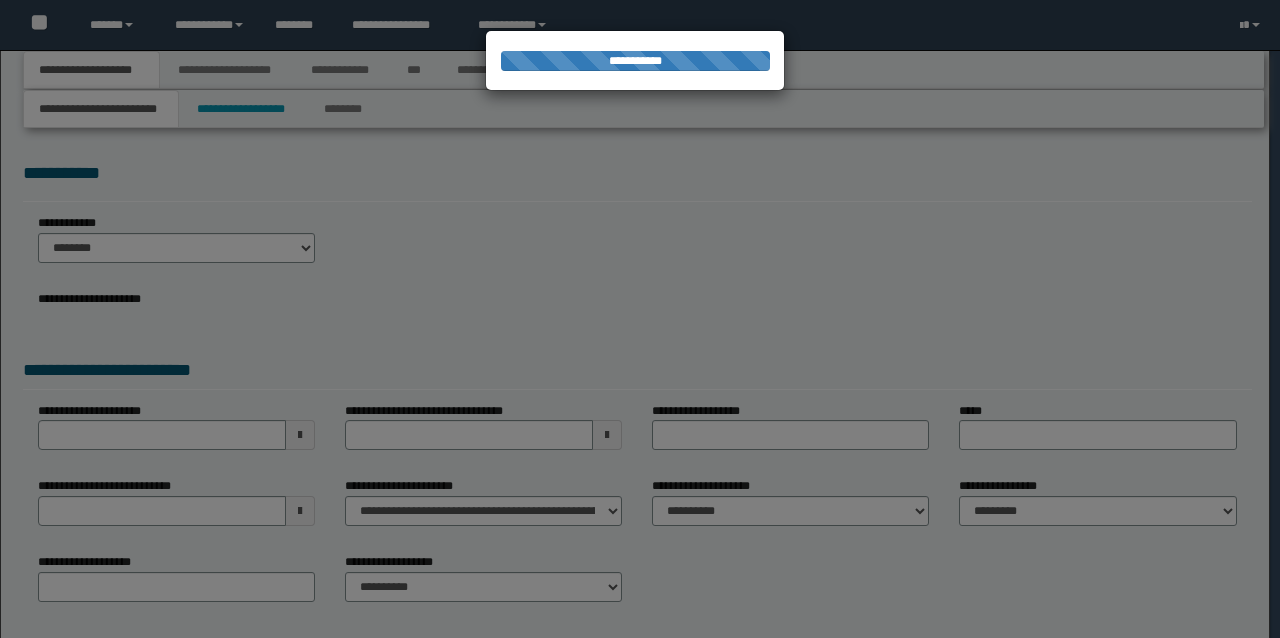 scroll, scrollTop: 0, scrollLeft: 0, axis: both 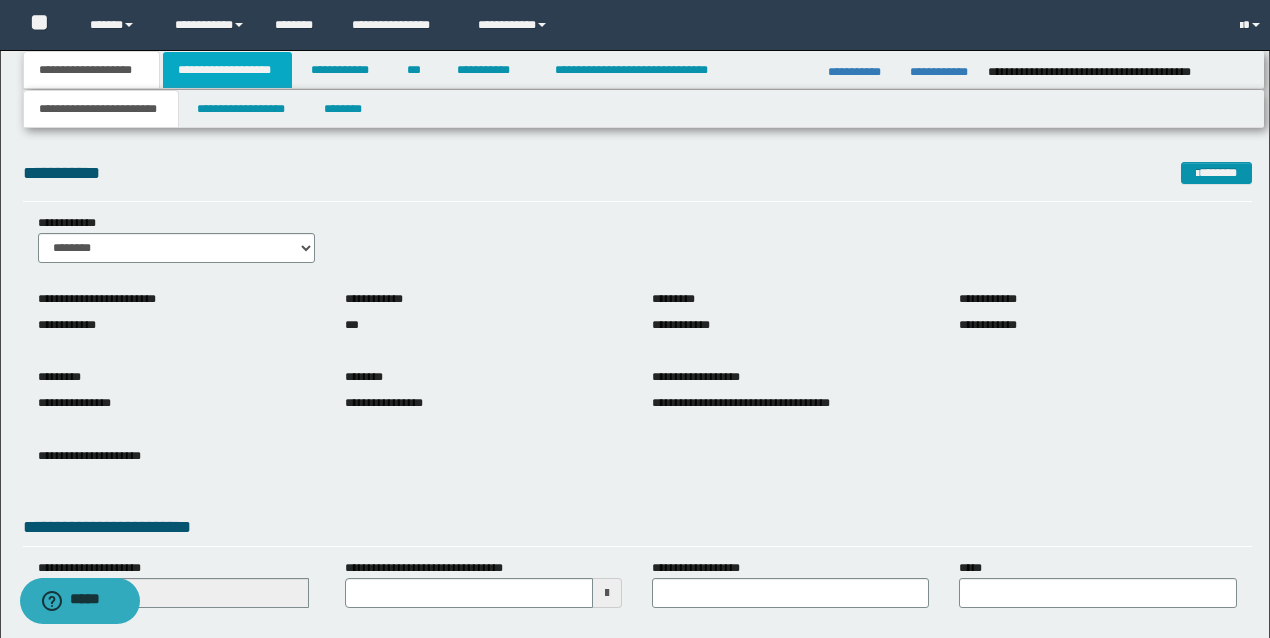 click on "**********" at bounding box center (227, 70) 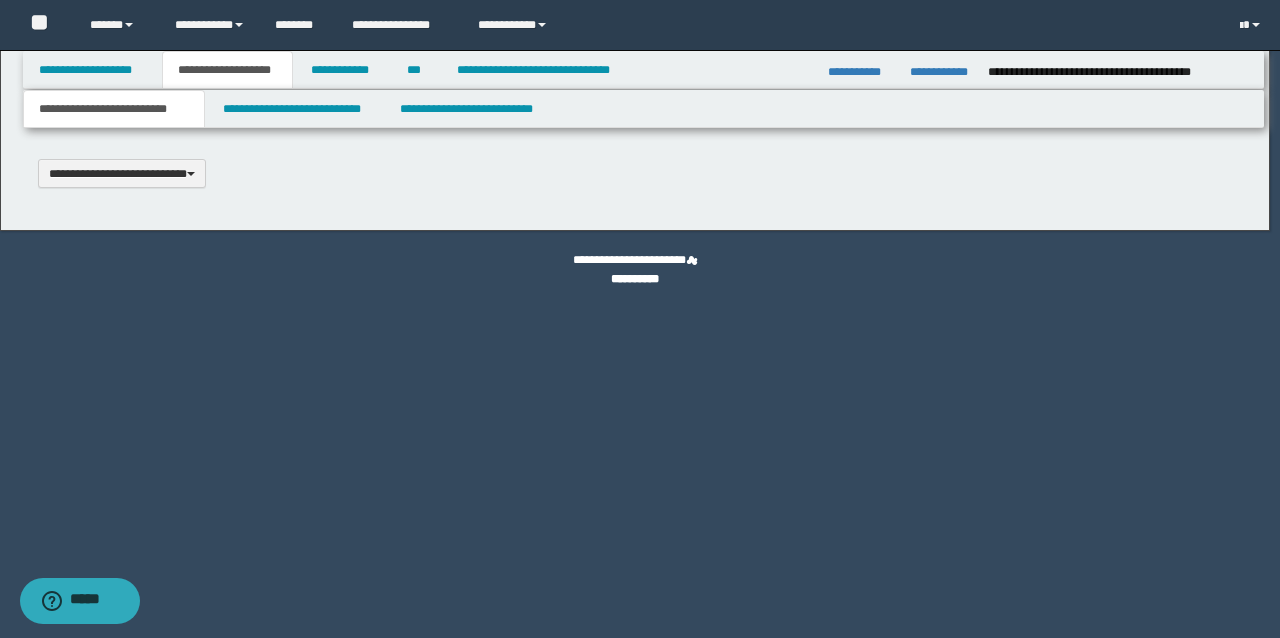 type 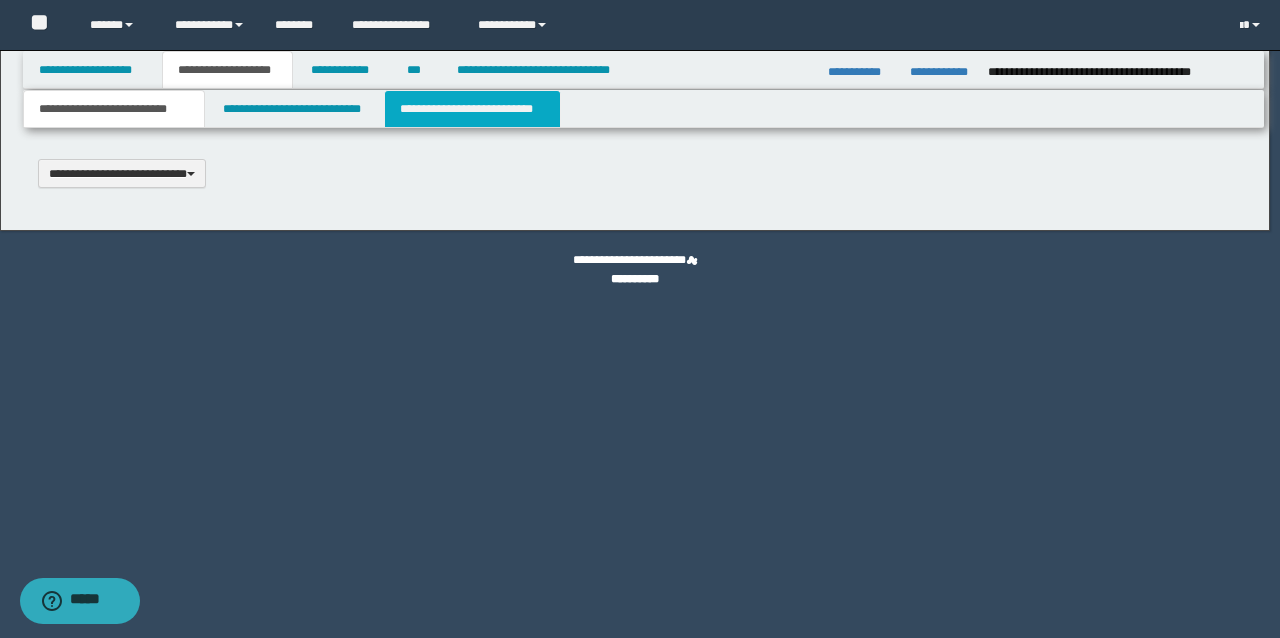 type on "**********" 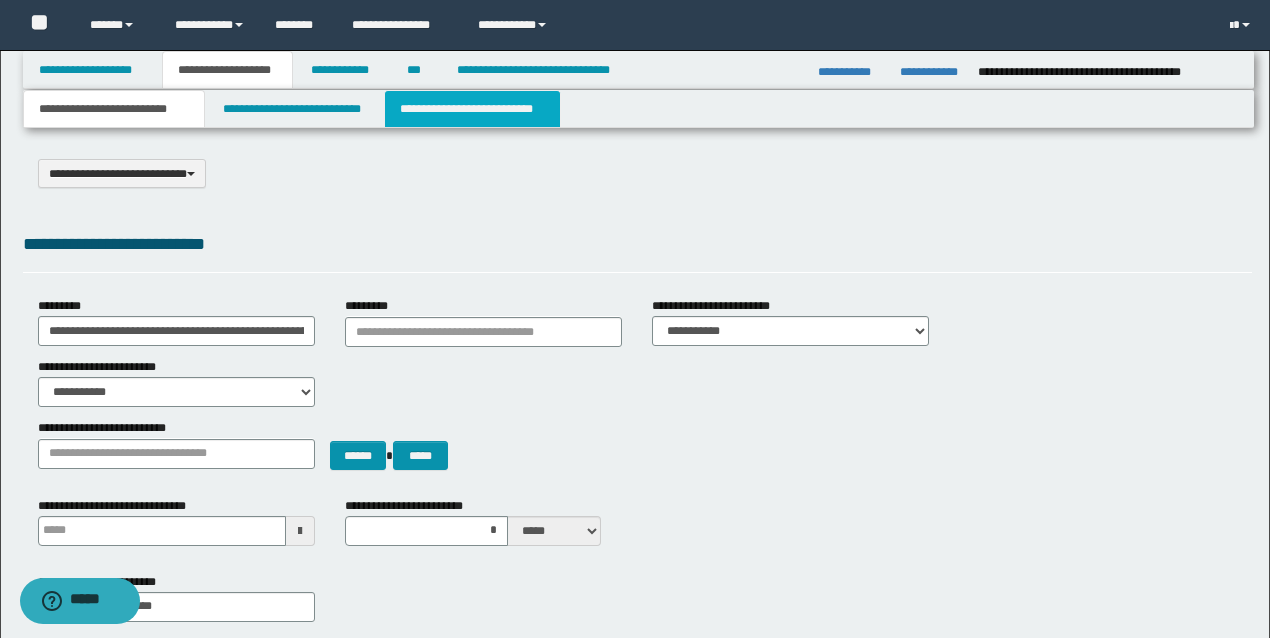 click on "**********" at bounding box center [472, 109] 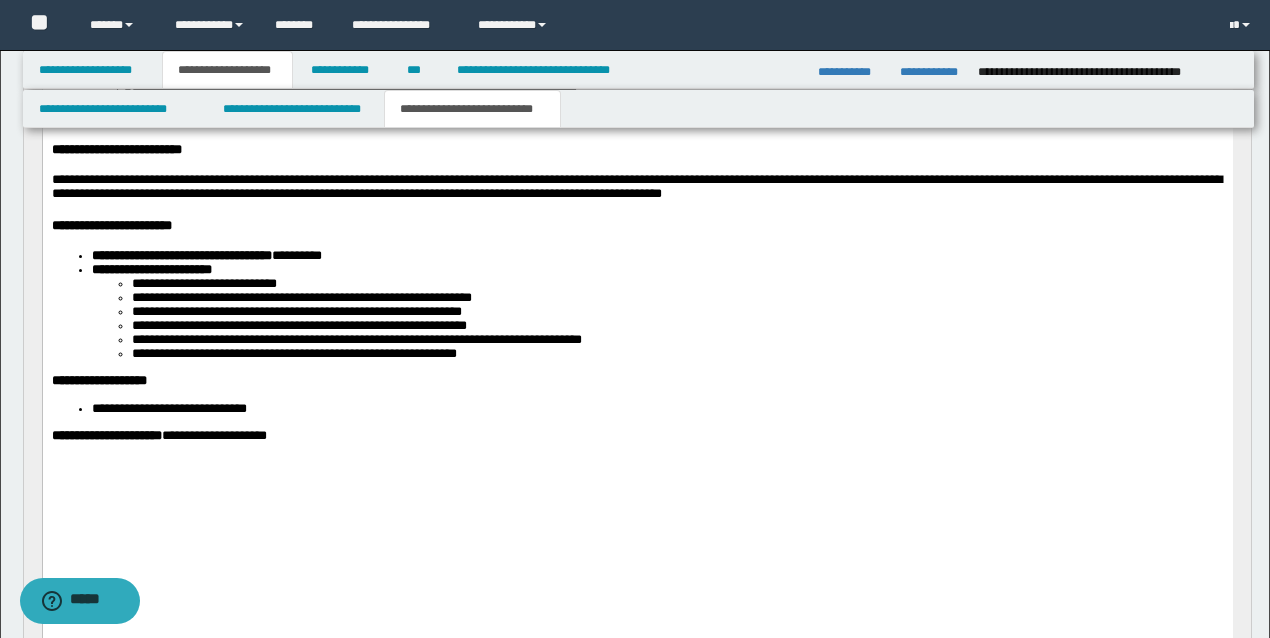 scroll, scrollTop: 1133, scrollLeft: 0, axis: vertical 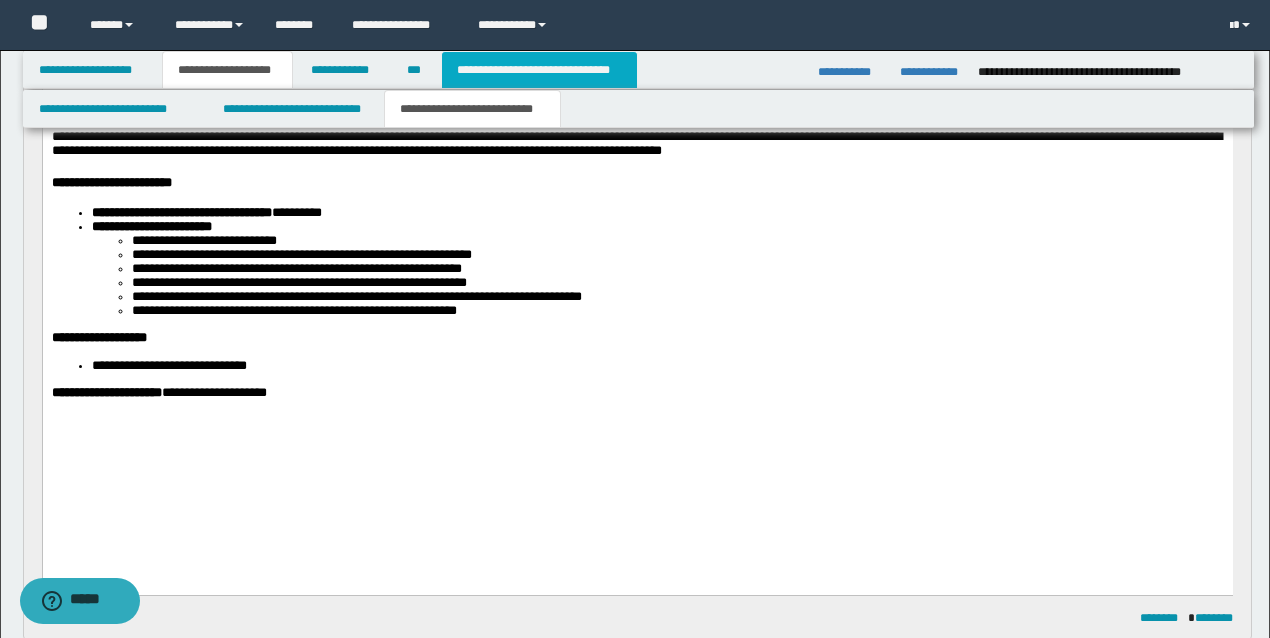 click on "**********" at bounding box center [539, 70] 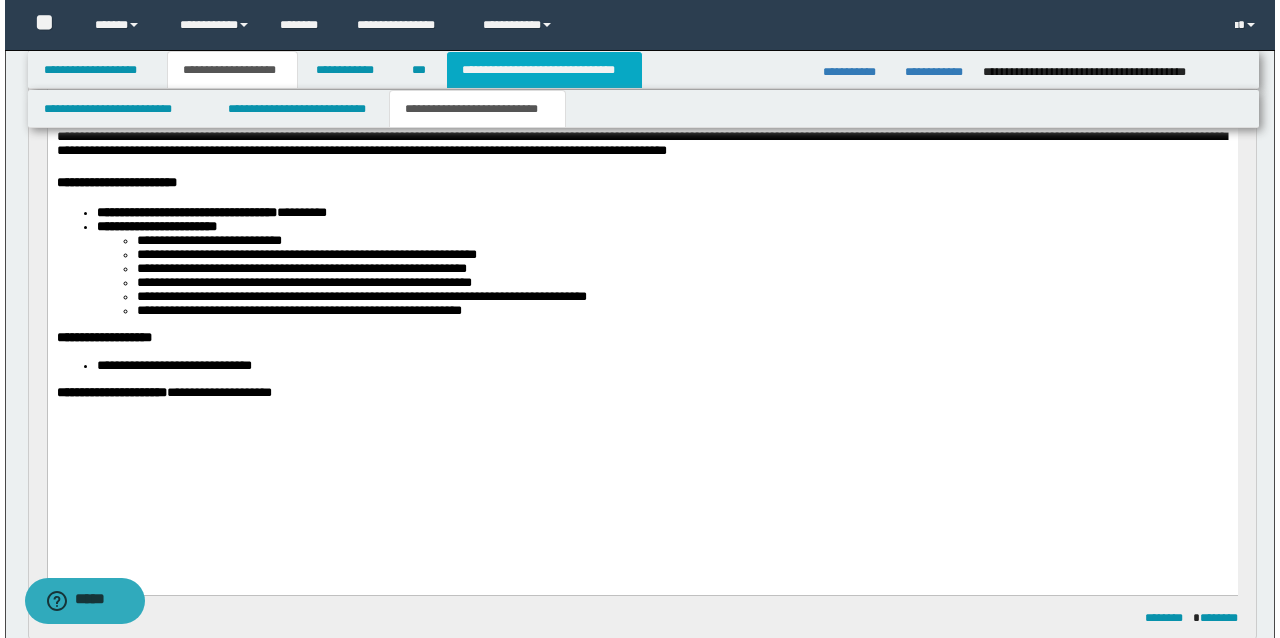 scroll, scrollTop: 0, scrollLeft: 0, axis: both 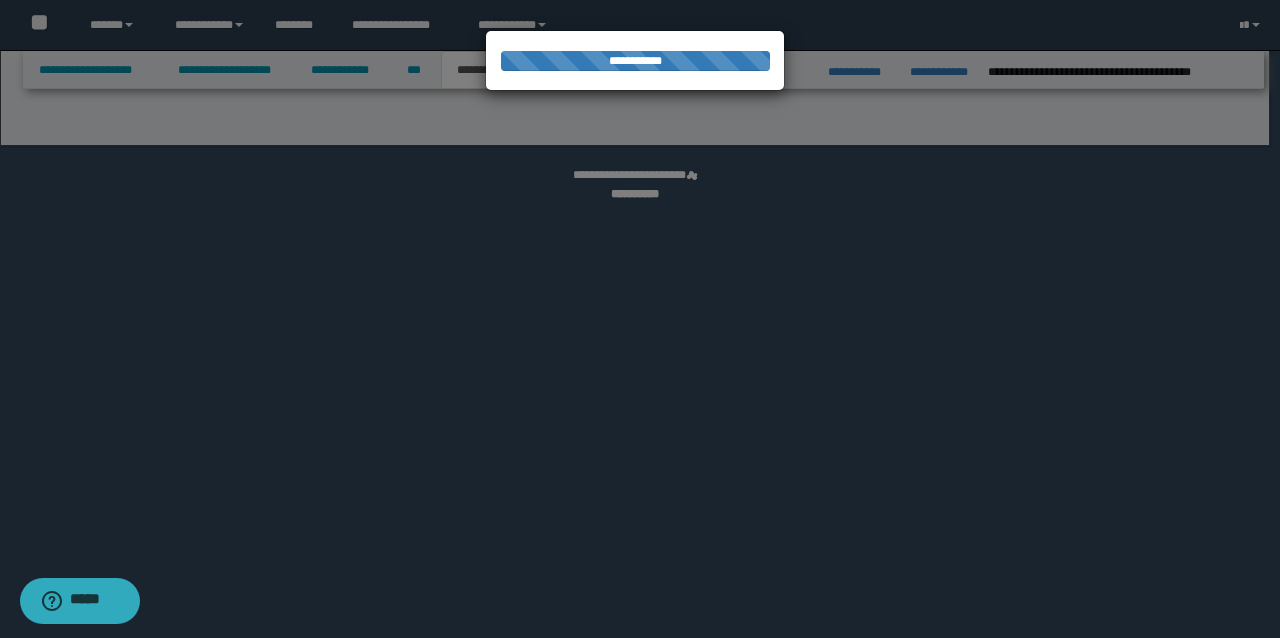 select on "*" 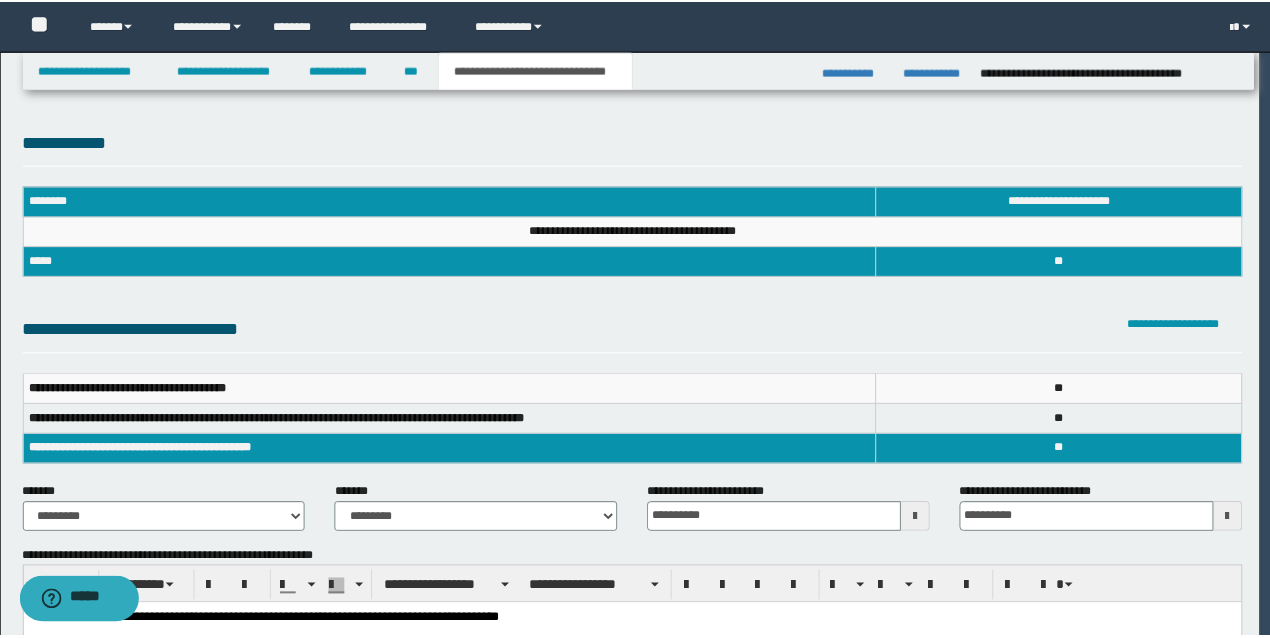 scroll, scrollTop: 0, scrollLeft: 0, axis: both 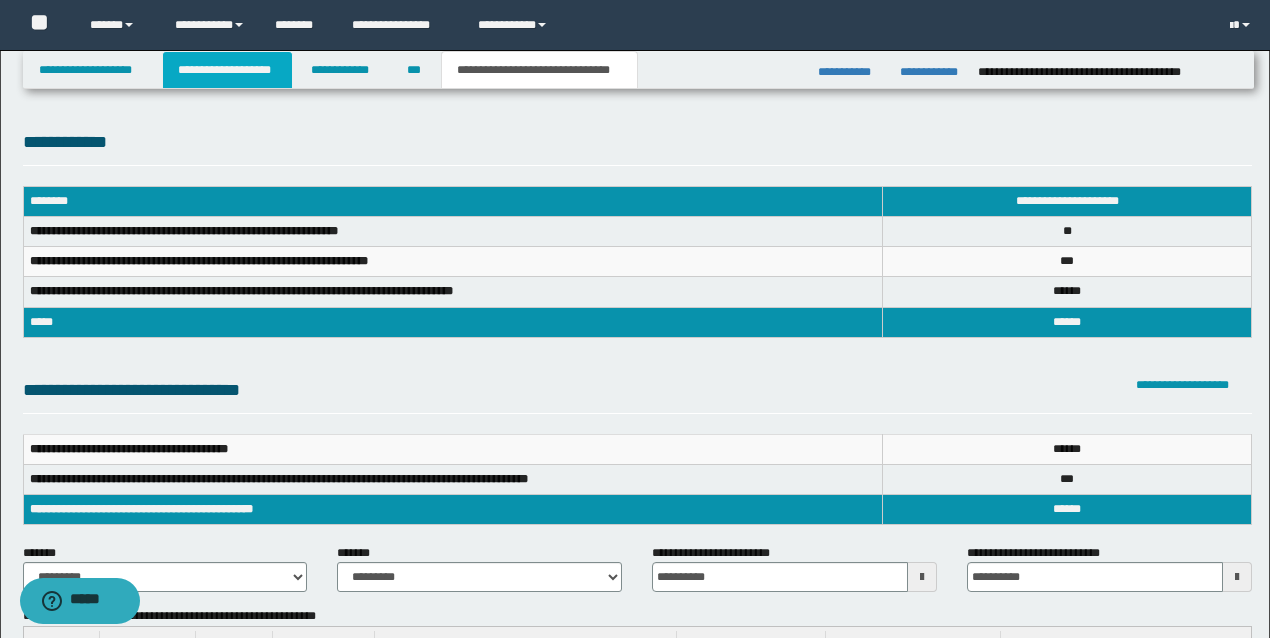 drag, startPoint x: 246, startPoint y: 72, endPoint x: 330, endPoint y: 114, distance: 93.914856 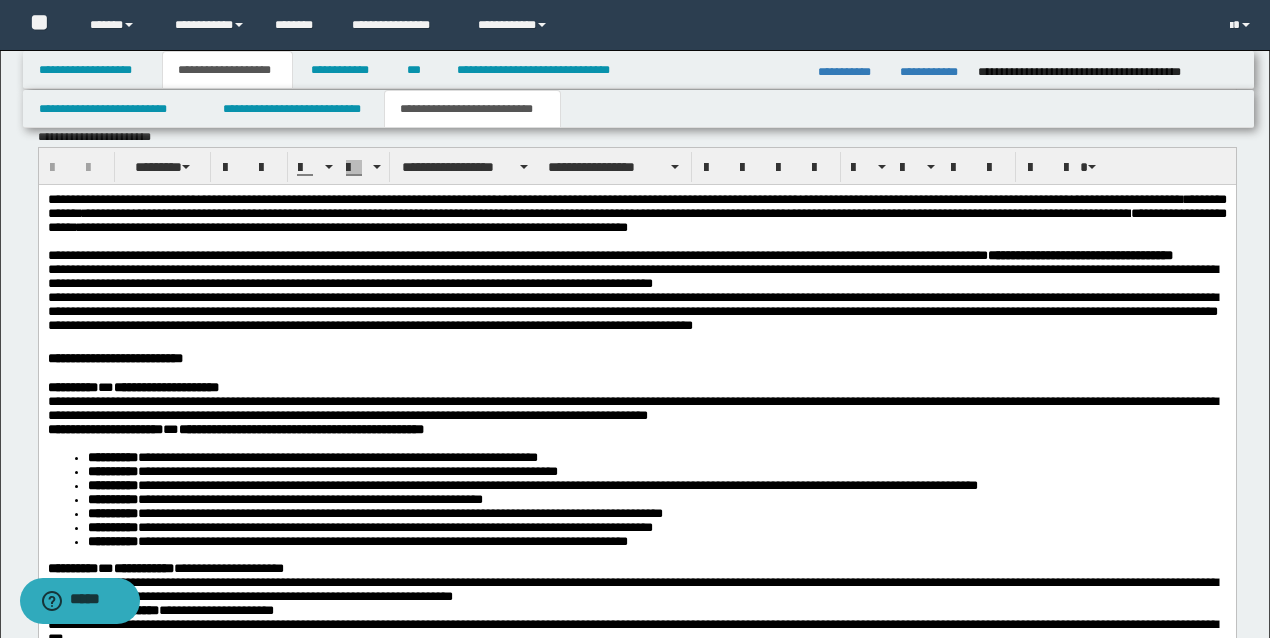 scroll, scrollTop: 2266, scrollLeft: 0, axis: vertical 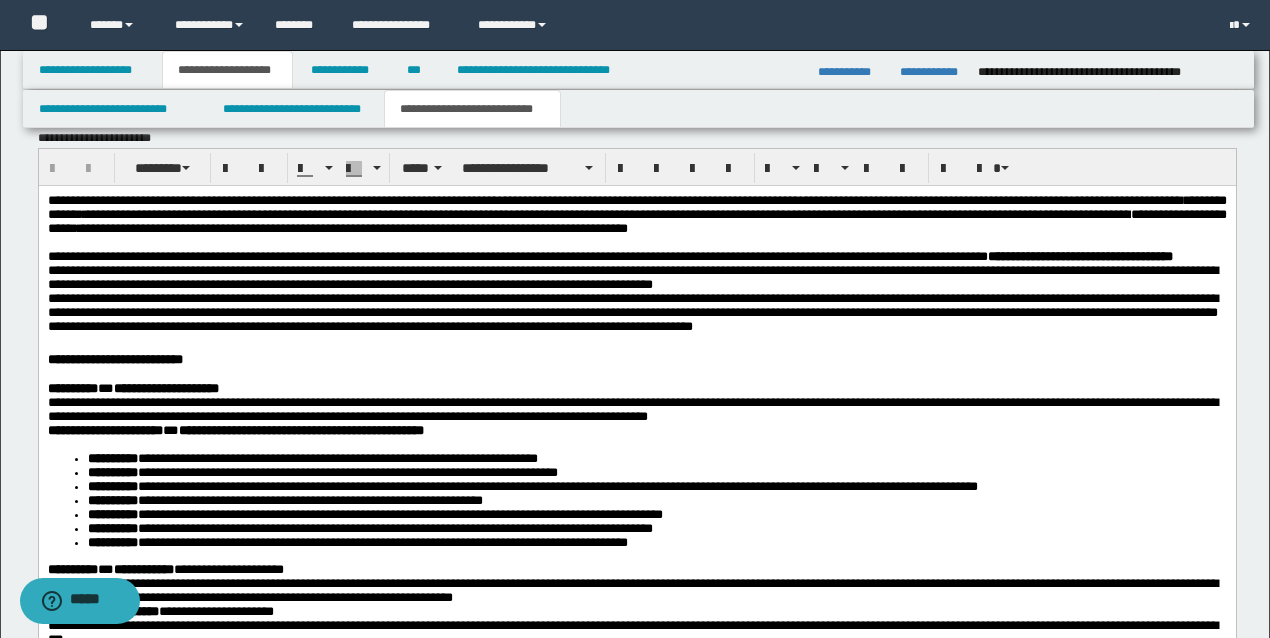 click on "**********" at bounding box center (632, 276) 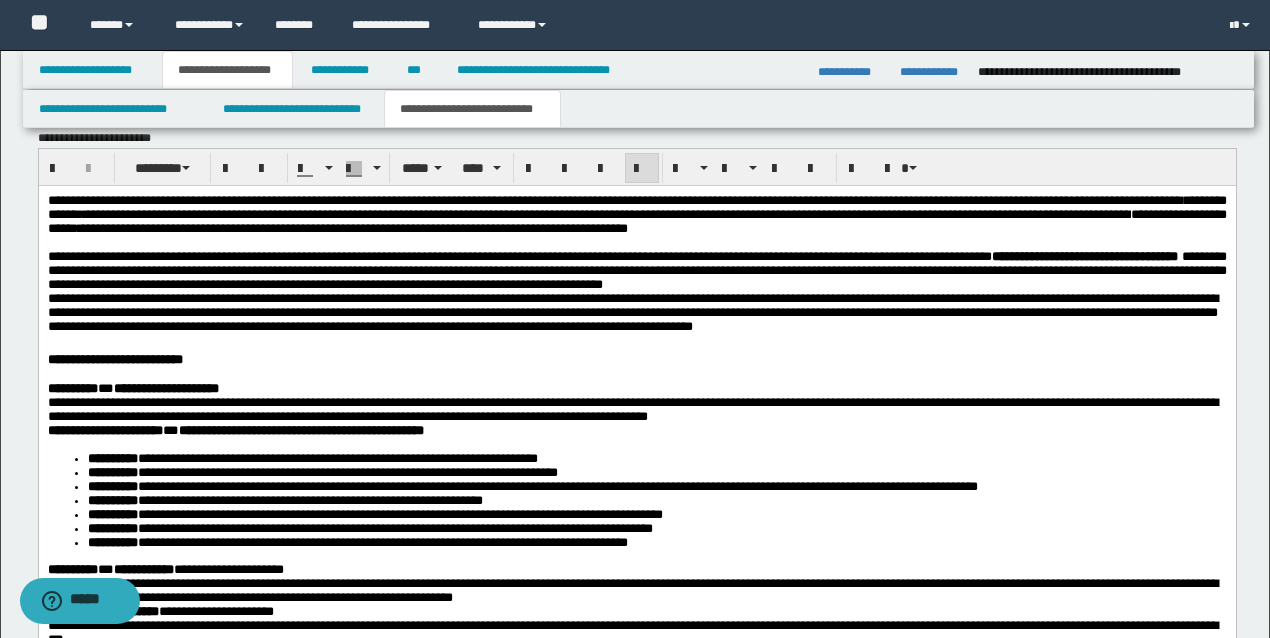 type 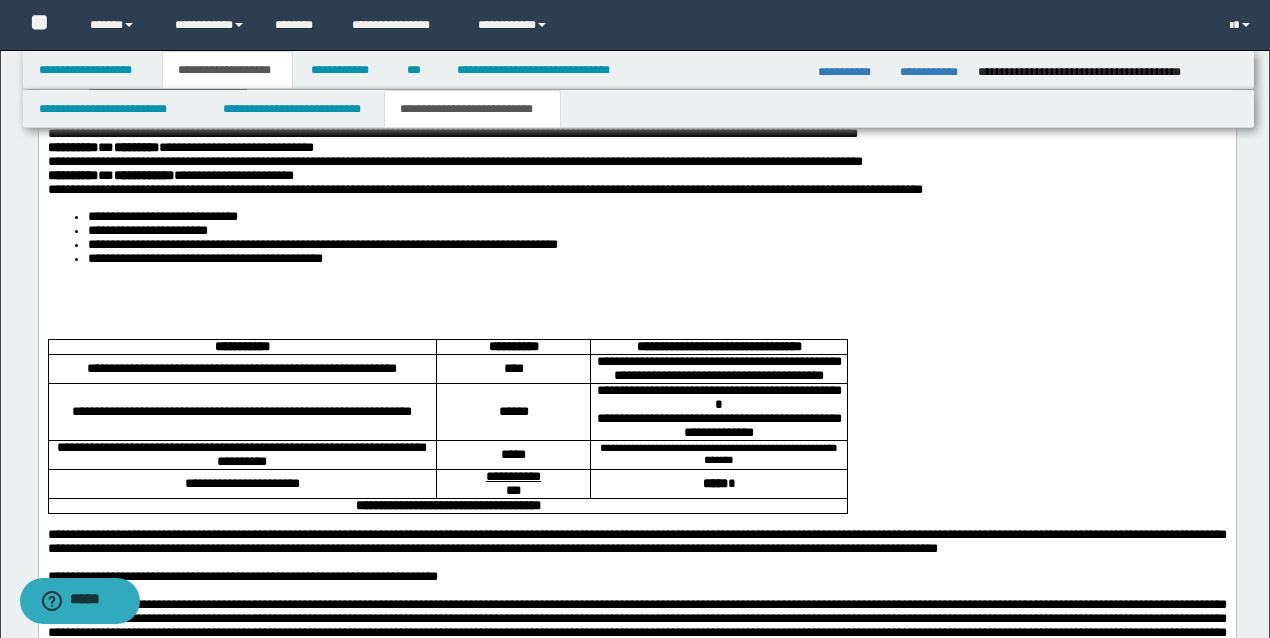 scroll, scrollTop: 3066, scrollLeft: 0, axis: vertical 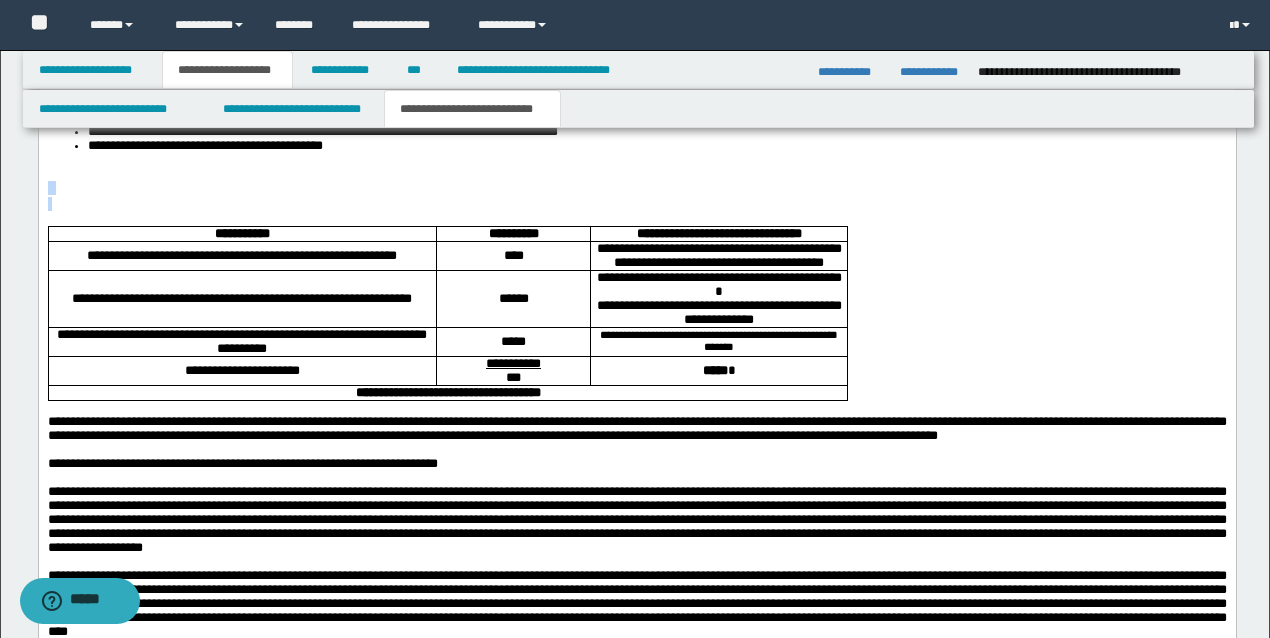 drag, startPoint x: 130, startPoint y: 313, endPoint x: 62, endPoint y: 282, distance: 74.73286 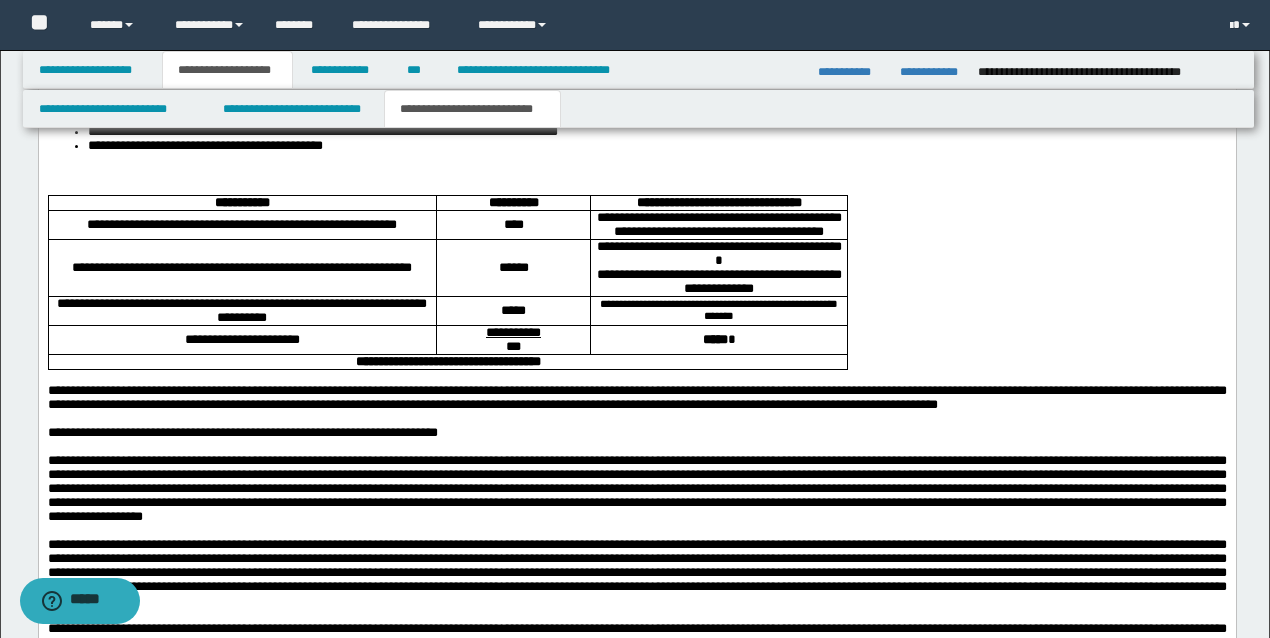 click at bounding box center [637, 173] 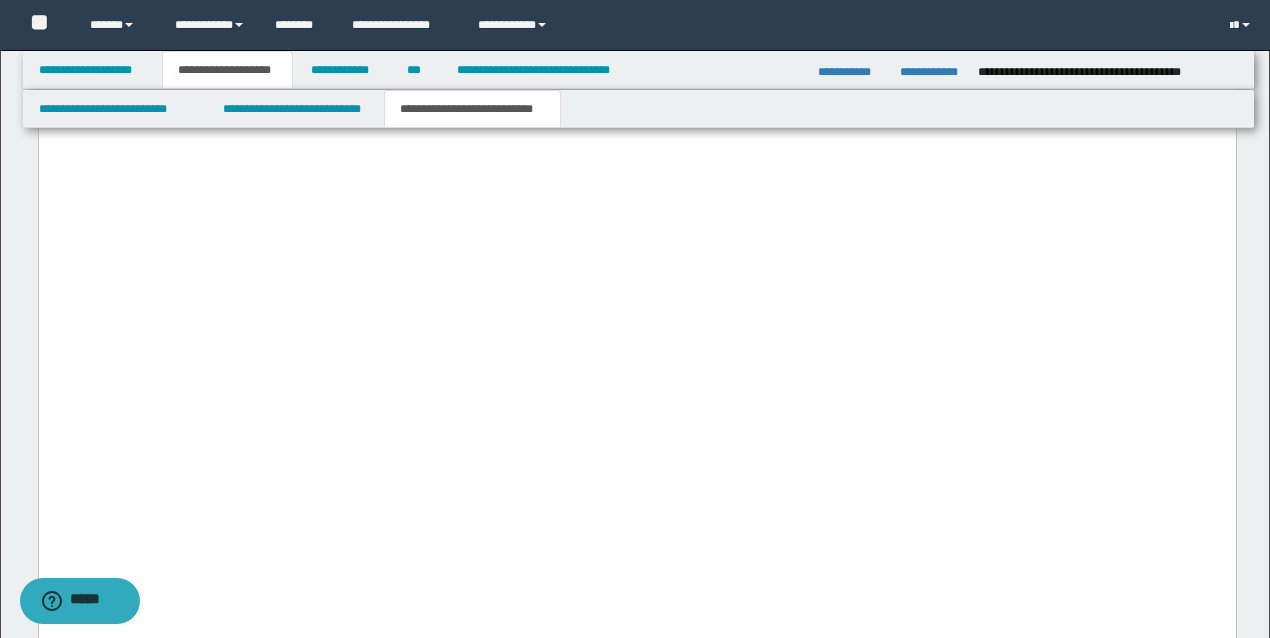 scroll, scrollTop: 5066, scrollLeft: 0, axis: vertical 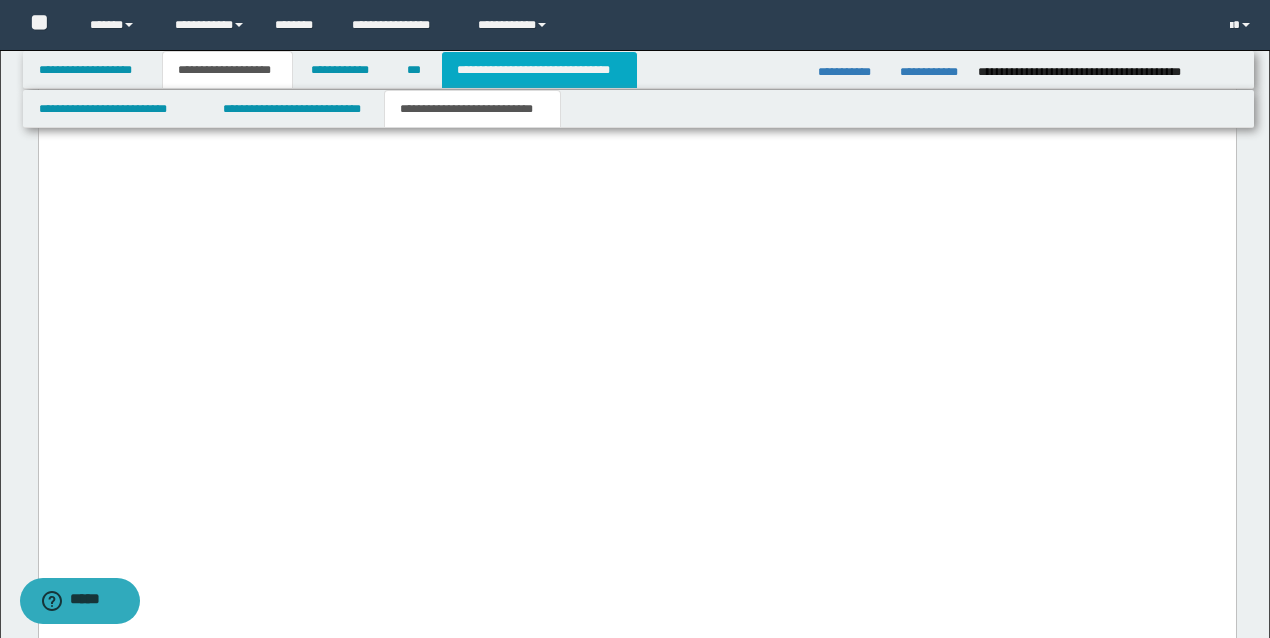 click on "**********" at bounding box center [539, 70] 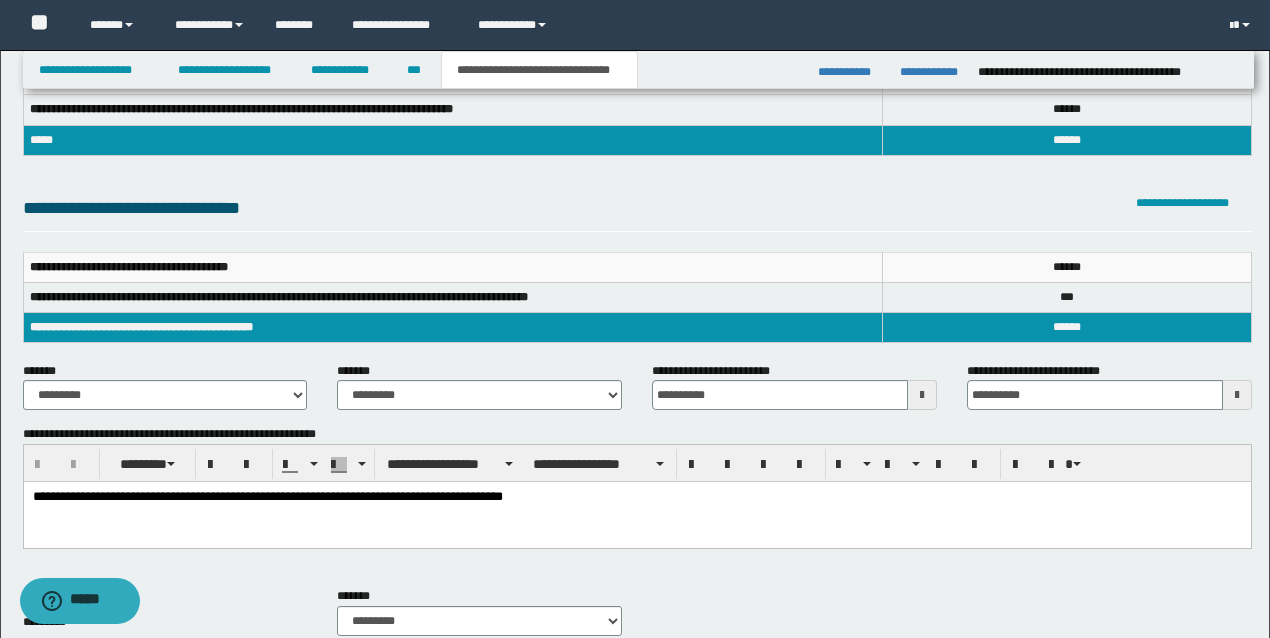 scroll, scrollTop: 0, scrollLeft: 0, axis: both 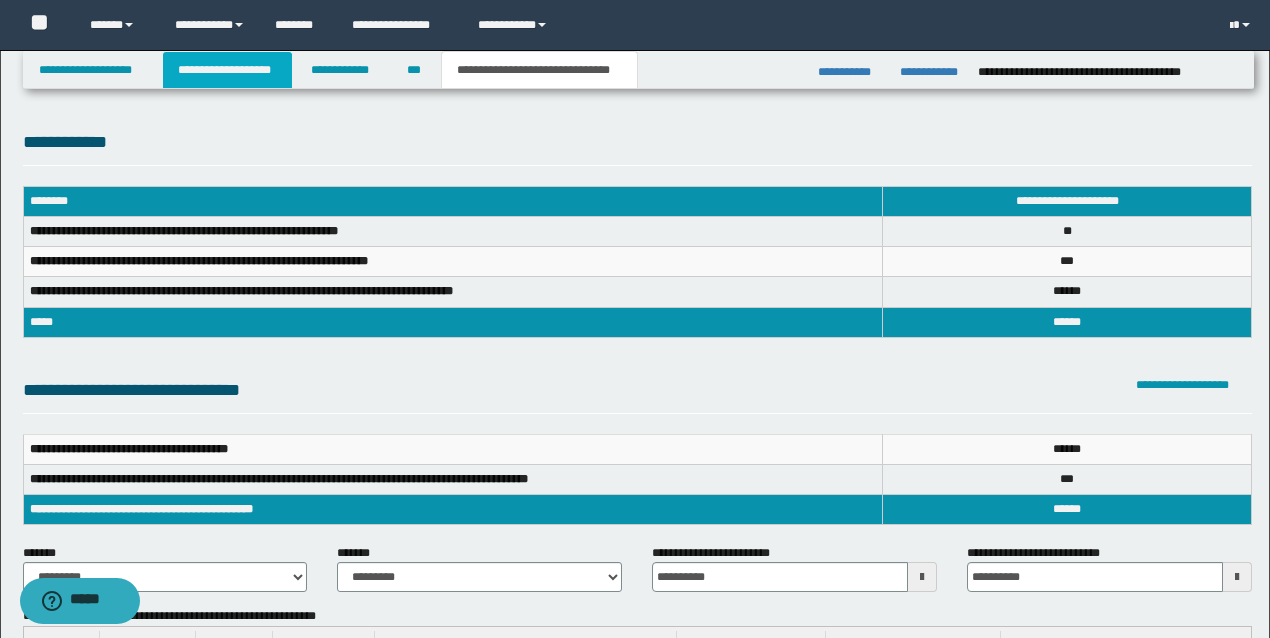 click on "**********" at bounding box center (227, 70) 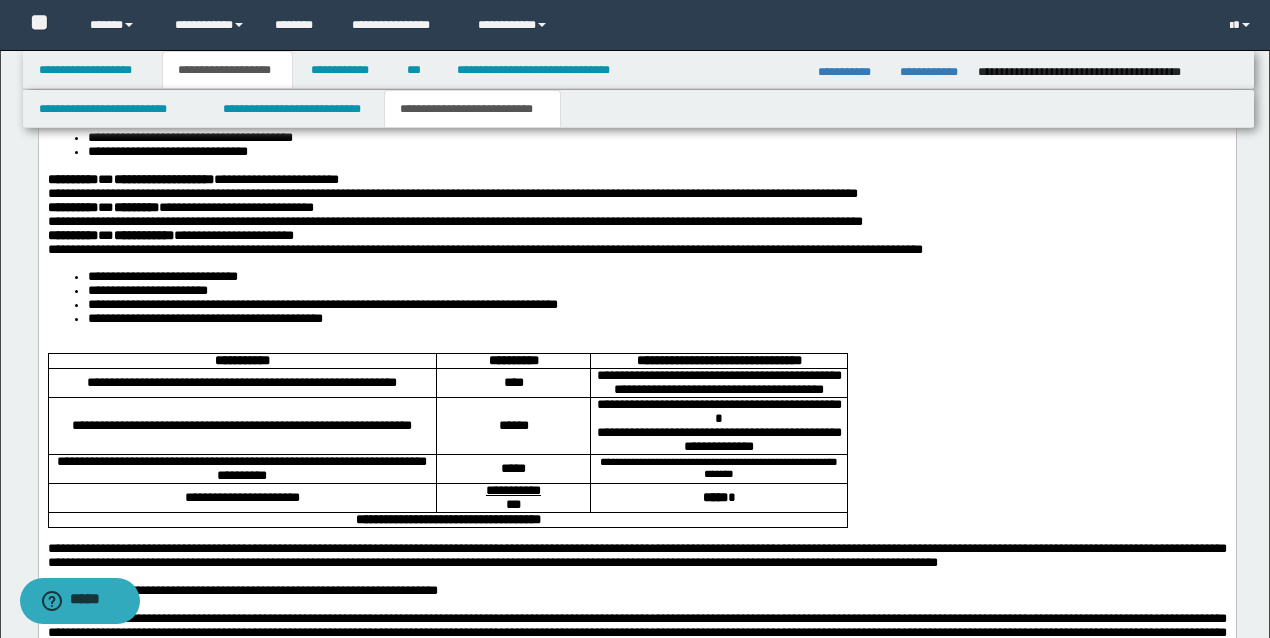 scroll, scrollTop: 3133, scrollLeft: 0, axis: vertical 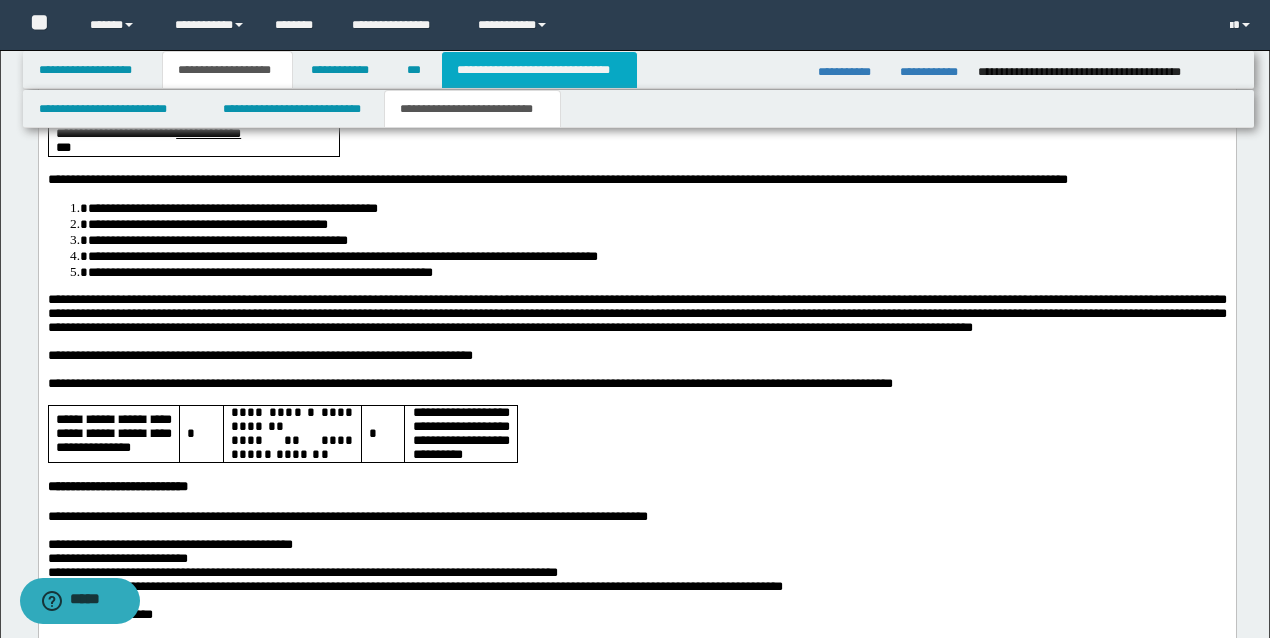 click on "**********" at bounding box center [539, 70] 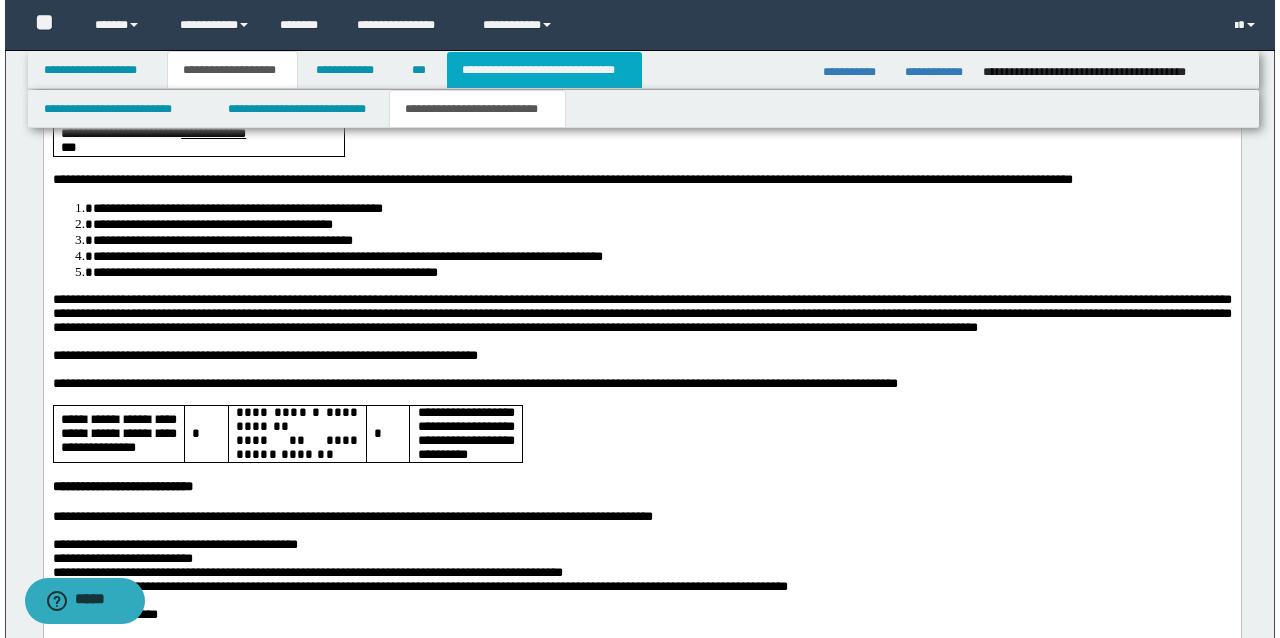 scroll, scrollTop: 849, scrollLeft: 0, axis: vertical 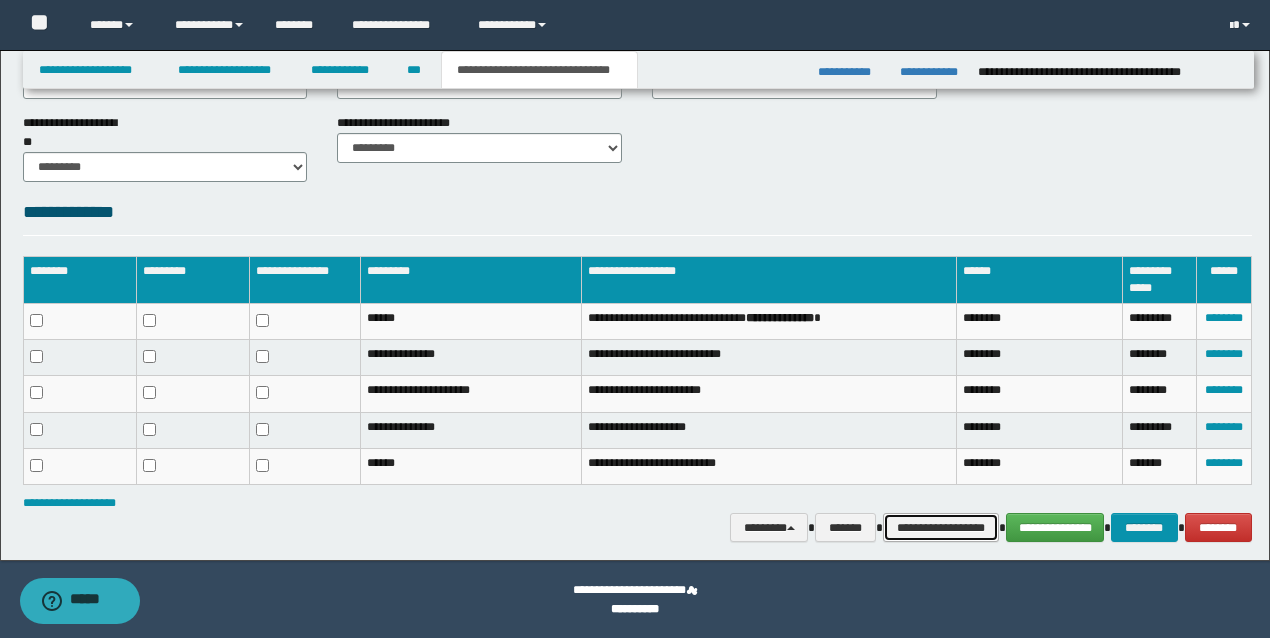 drag, startPoint x: 970, startPoint y: 528, endPoint x: 986, endPoint y: 484, distance: 46.818798 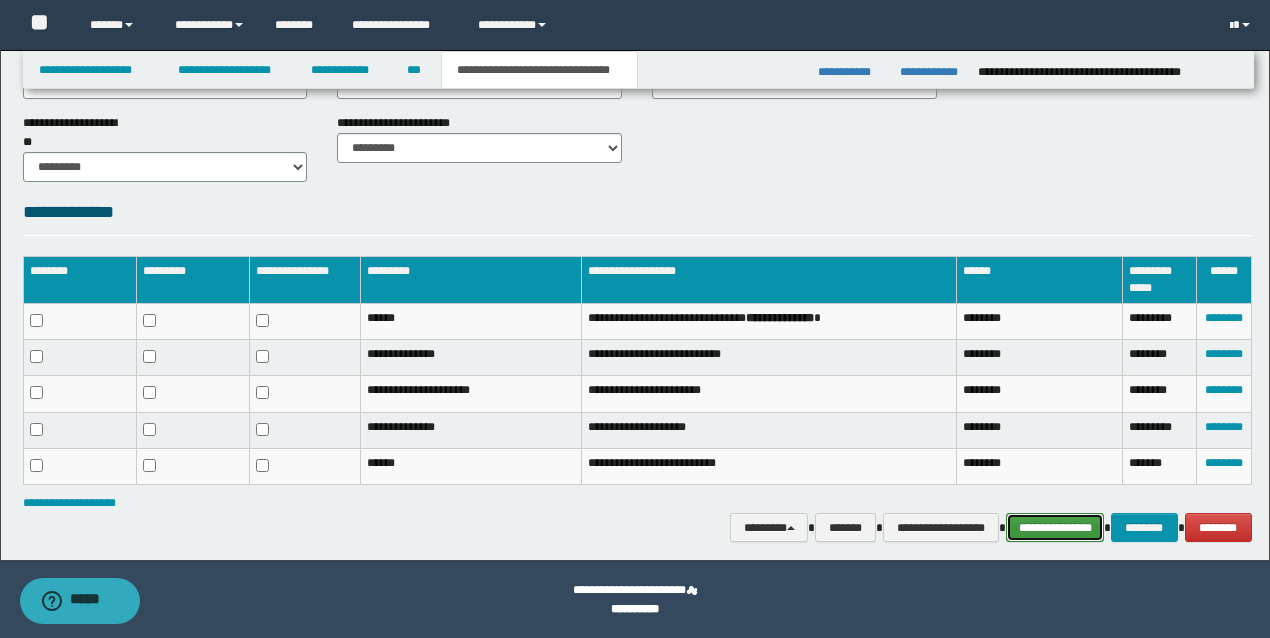 click on "**********" at bounding box center (1055, 527) 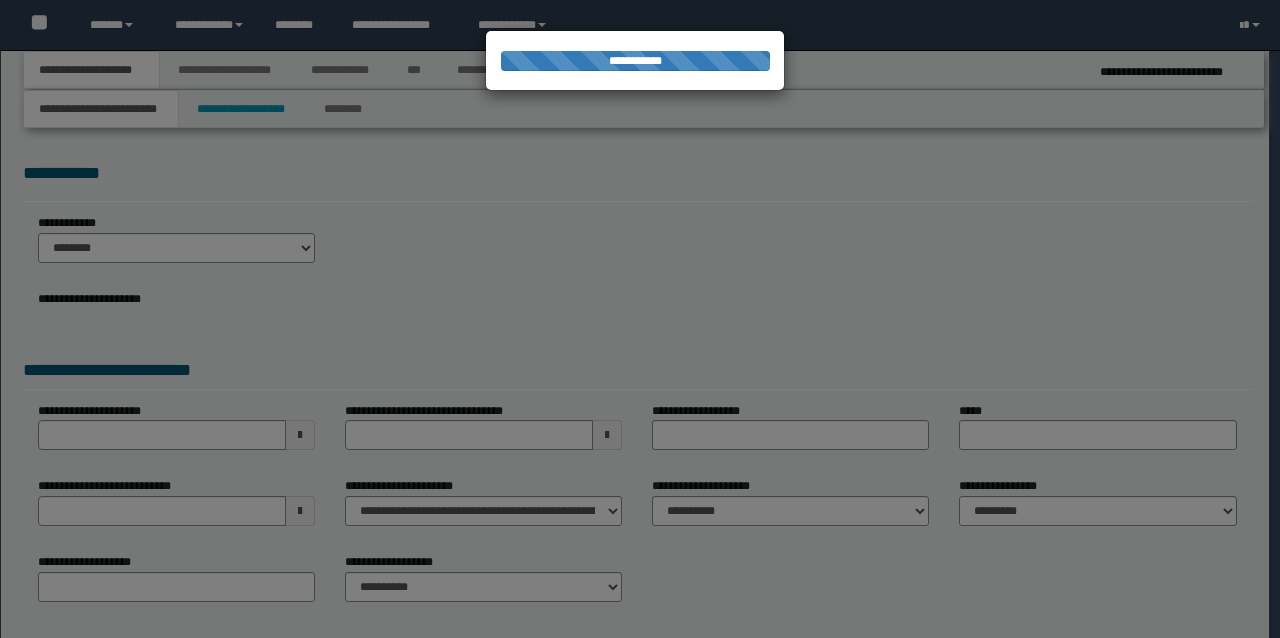 scroll, scrollTop: 0, scrollLeft: 0, axis: both 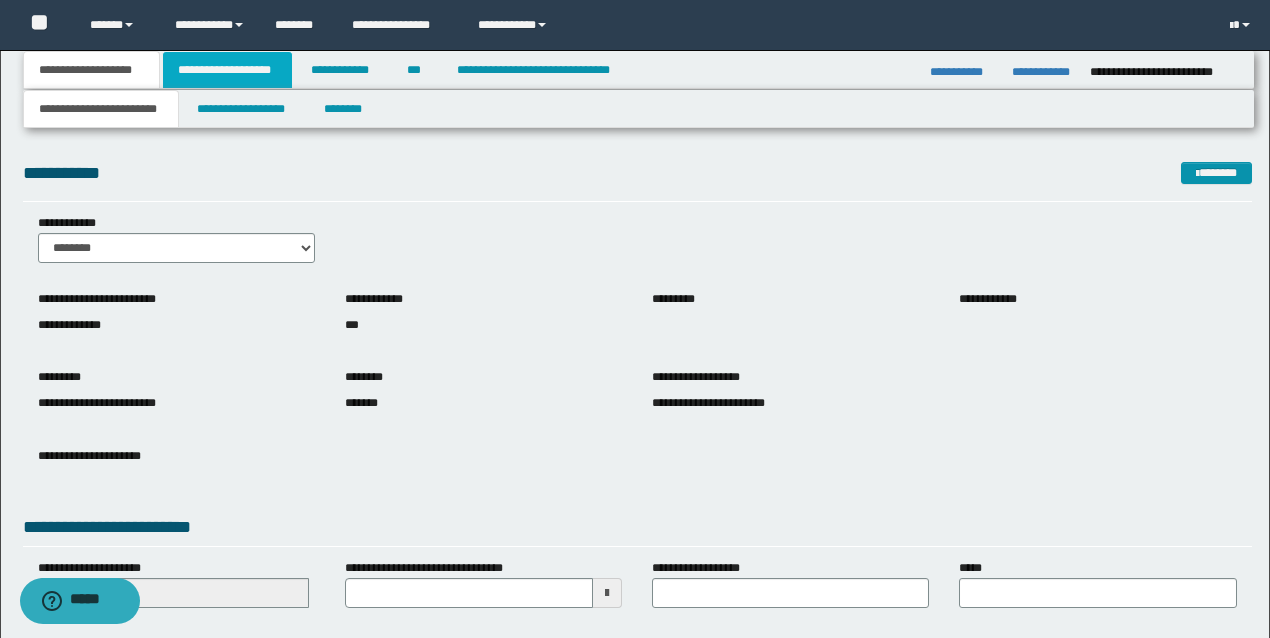 click on "**********" at bounding box center (227, 70) 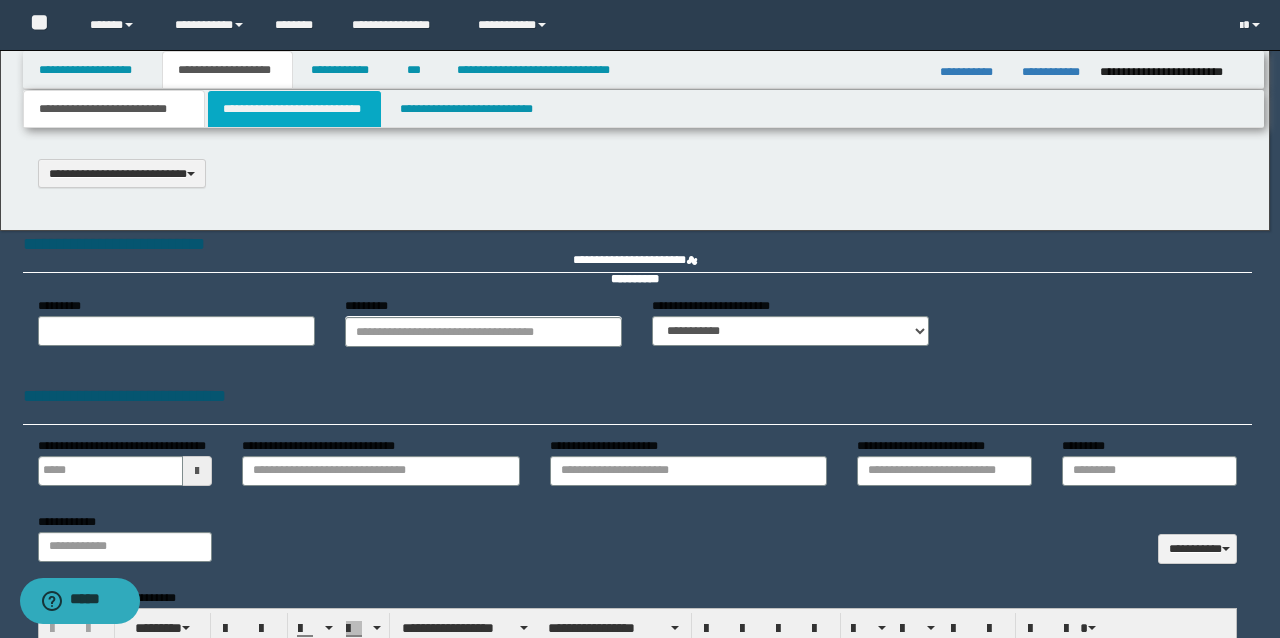 type on "**********" 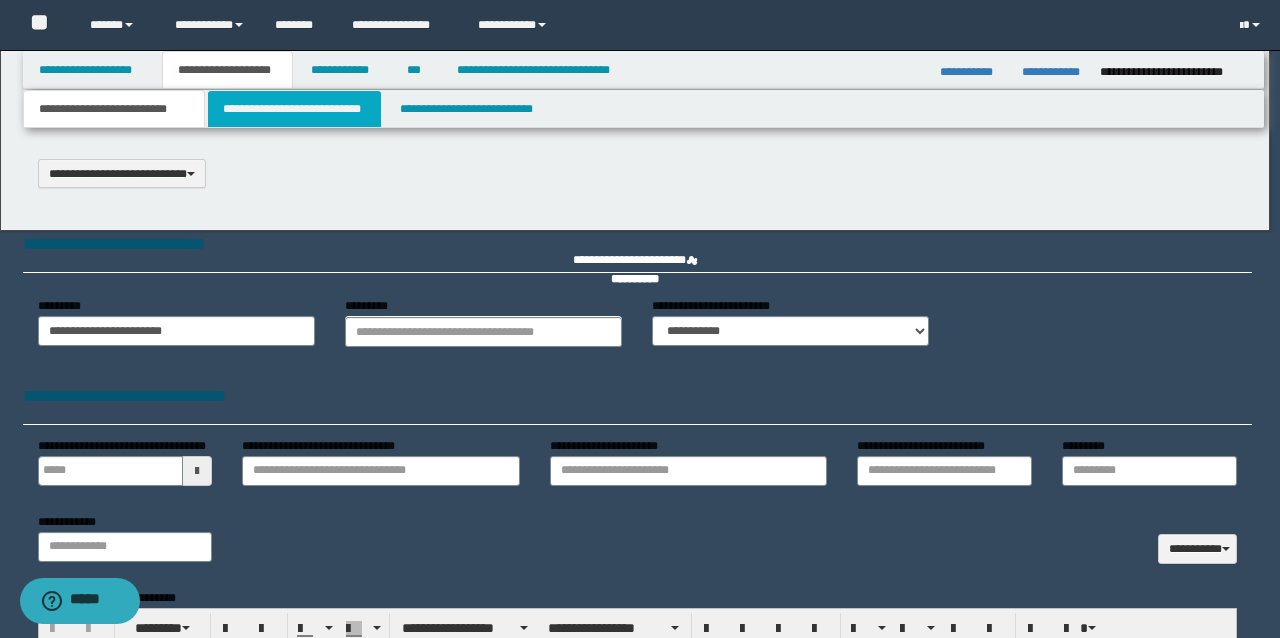 scroll, scrollTop: 0, scrollLeft: 0, axis: both 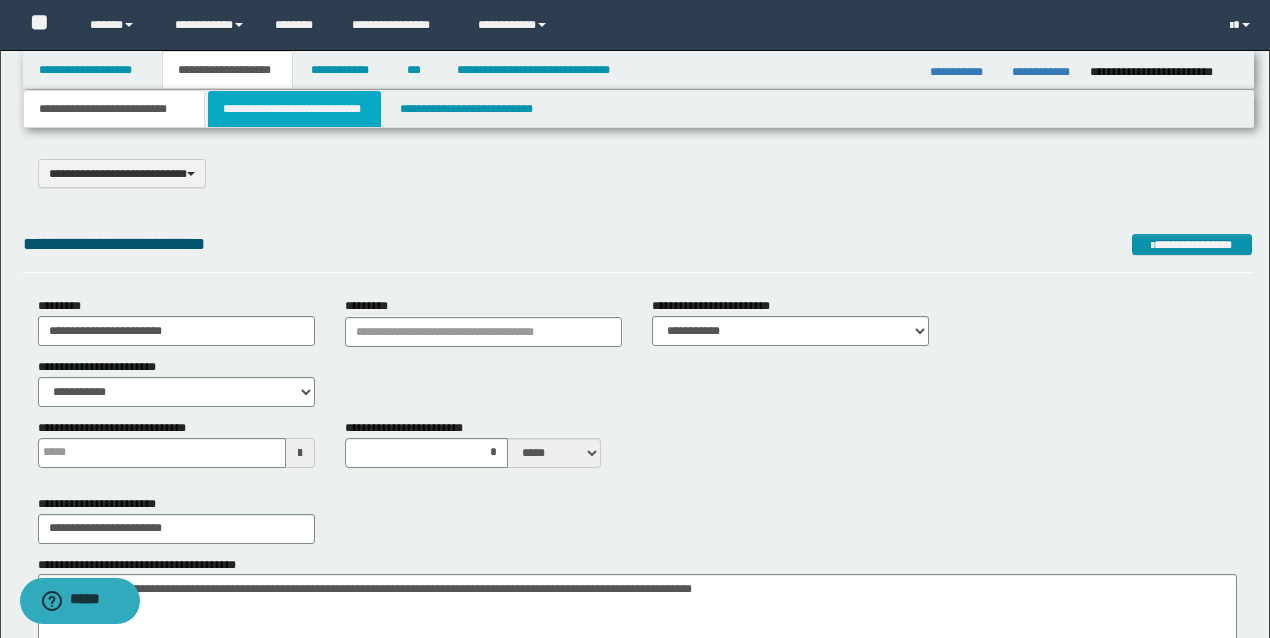 click on "**********" at bounding box center (294, 109) 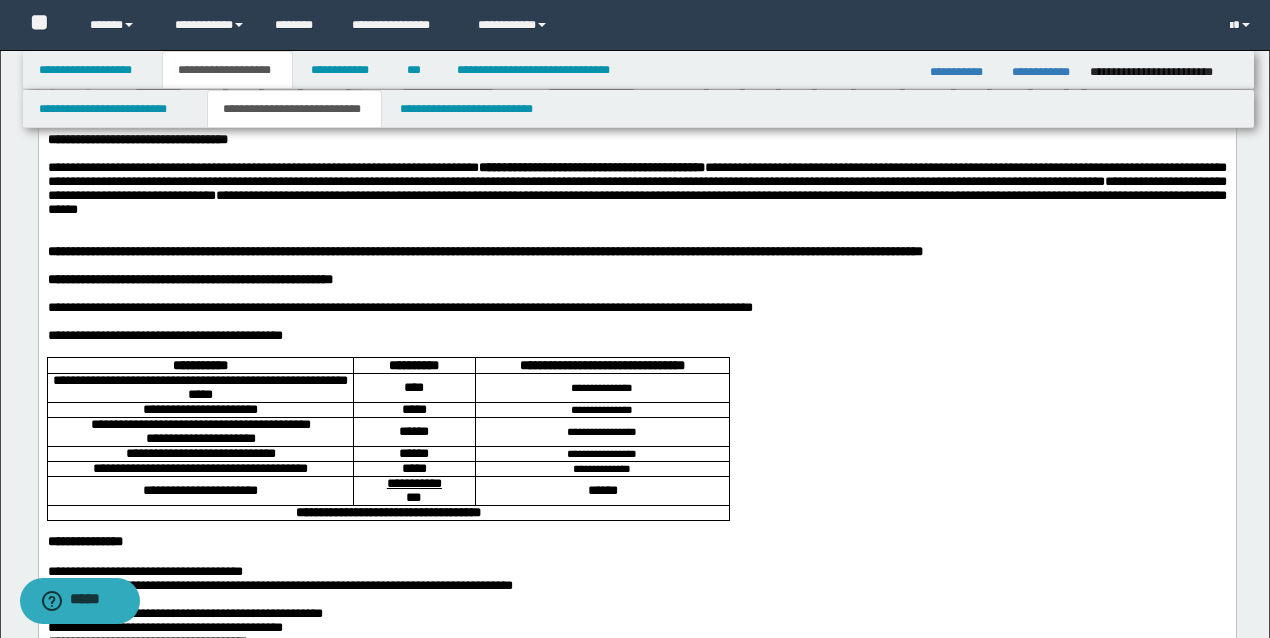 scroll, scrollTop: 133, scrollLeft: 0, axis: vertical 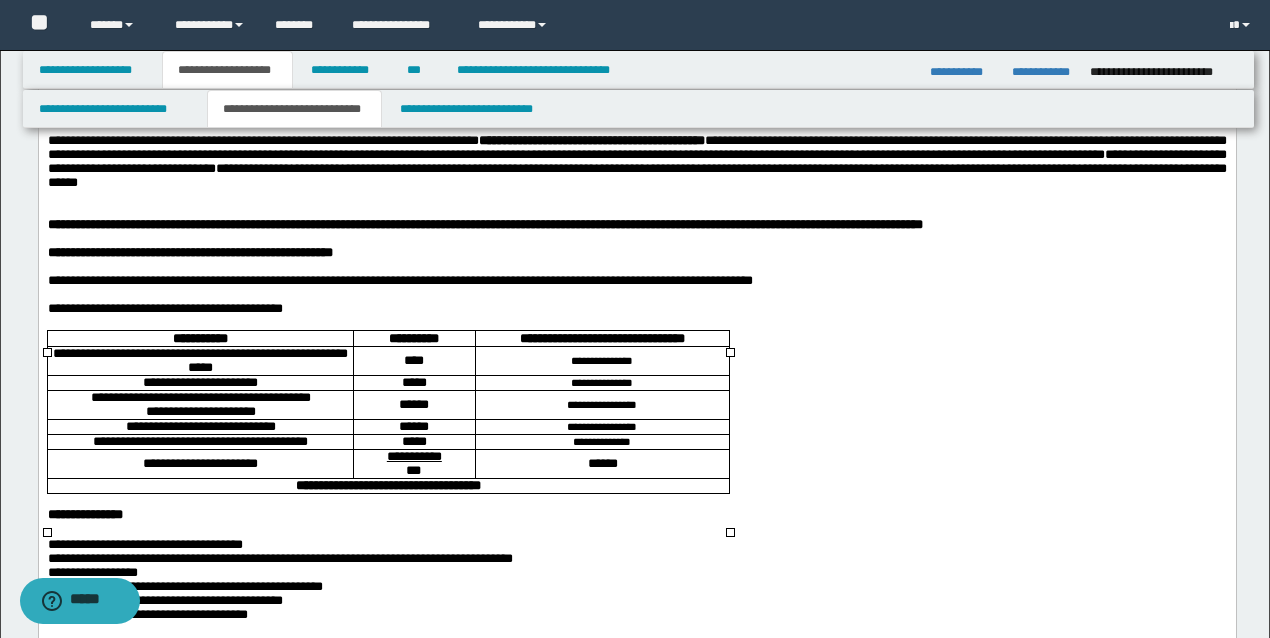 click on "****" at bounding box center [413, 359] 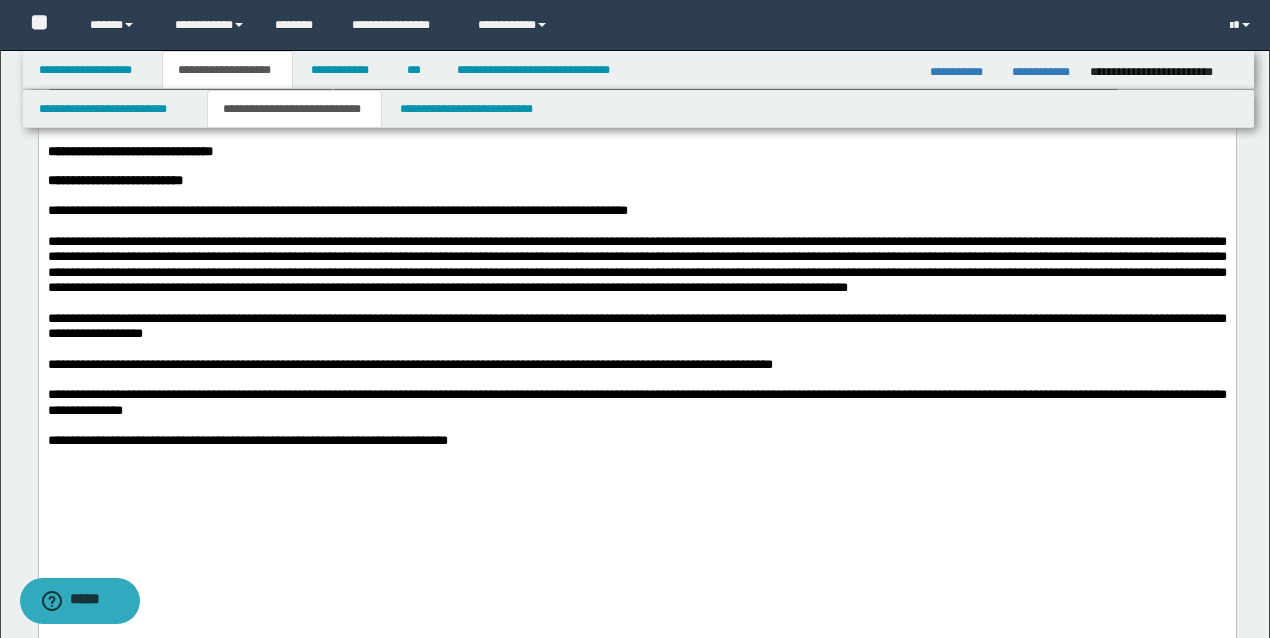 scroll, scrollTop: 2533, scrollLeft: 0, axis: vertical 